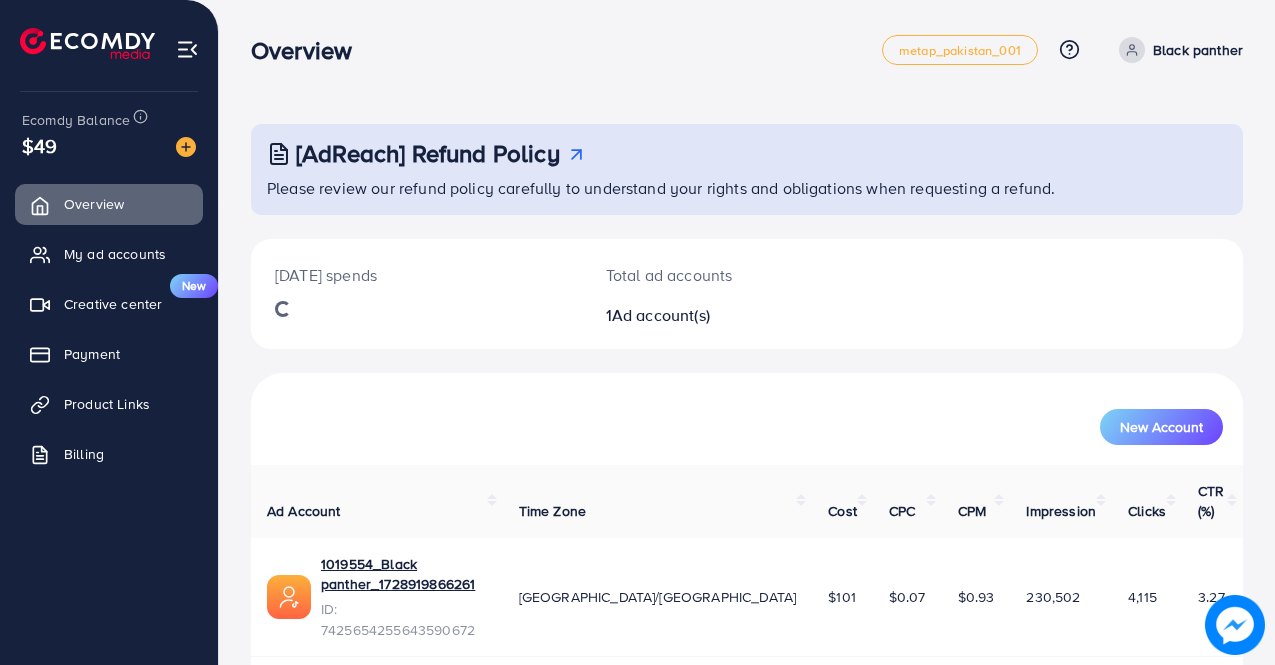 scroll, scrollTop: 0, scrollLeft: 0, axis: both 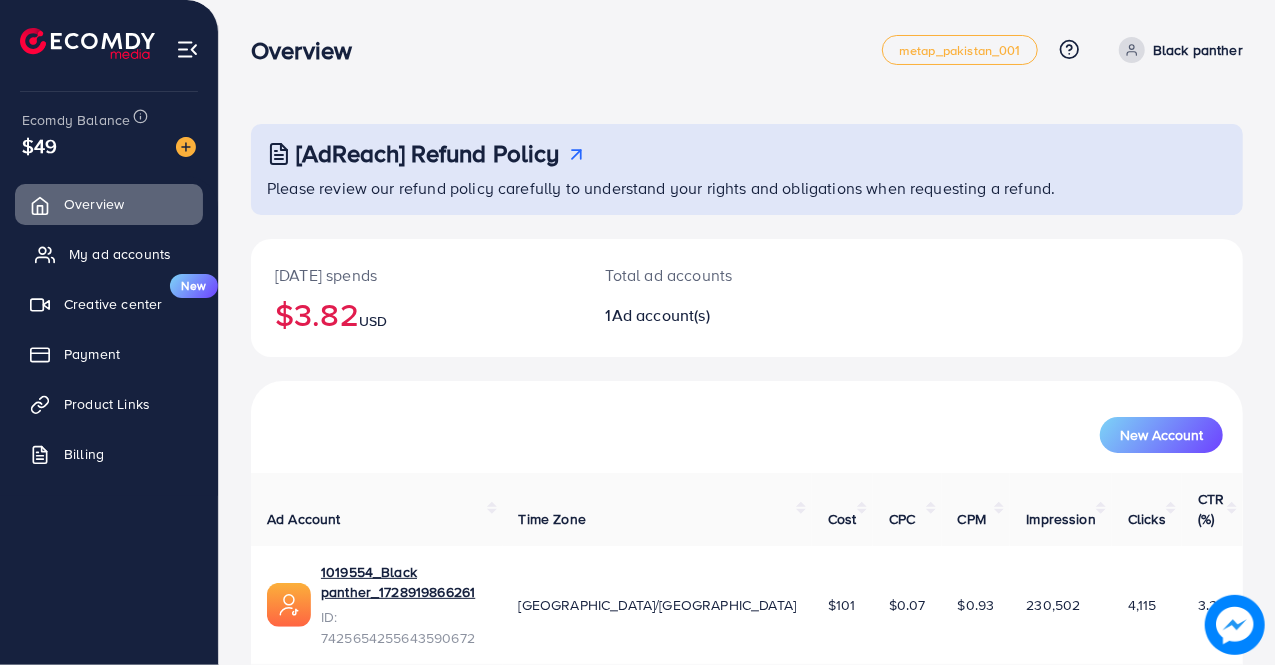 click on "My ad accounts" at bounding box center (120, 254) 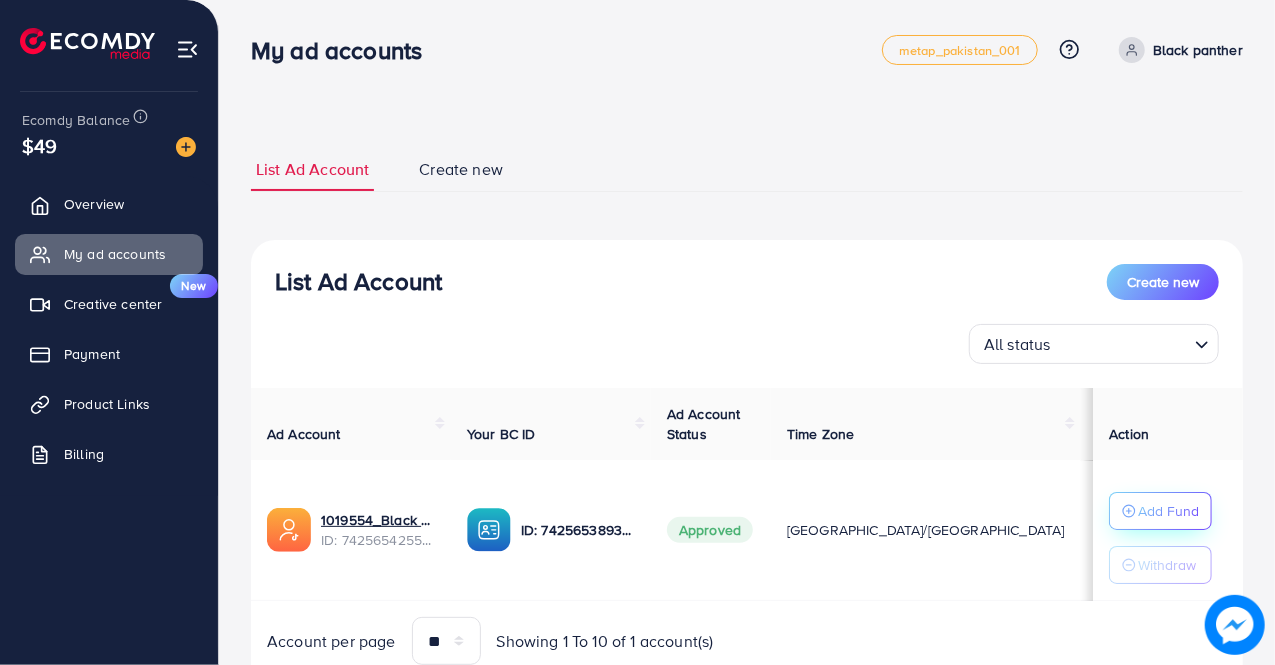 click on "Add Fund" at bounding box center (1168, 511) 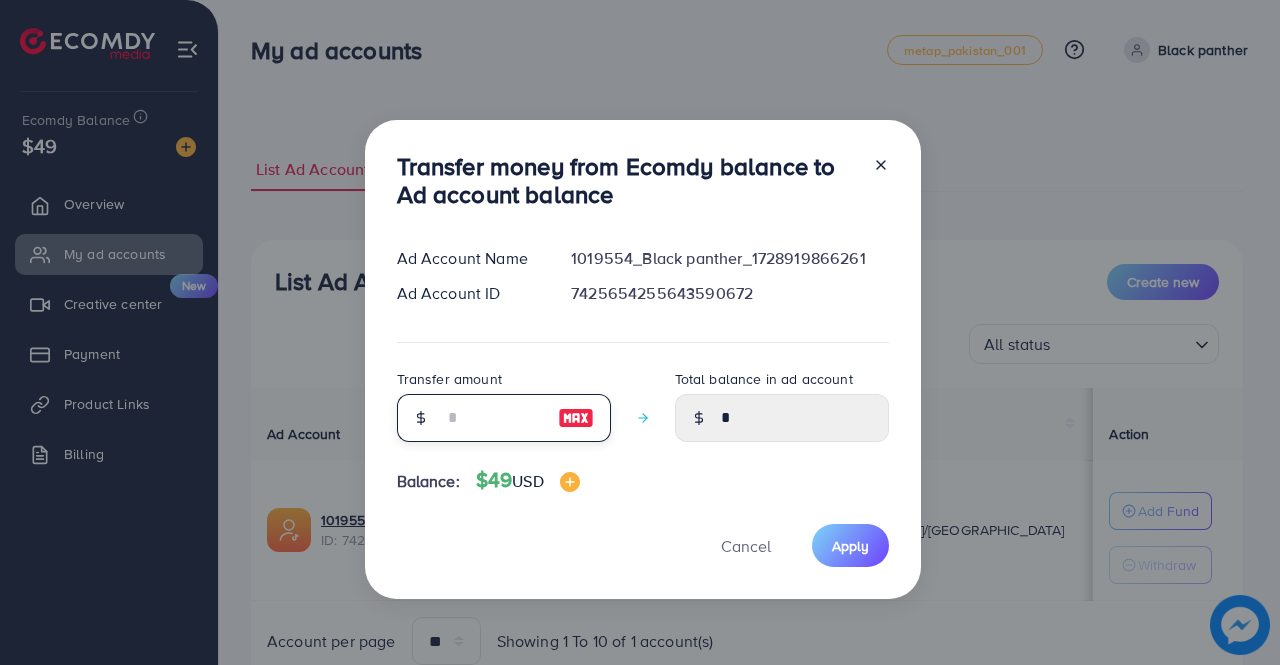 click at bounding box center [493, 418] 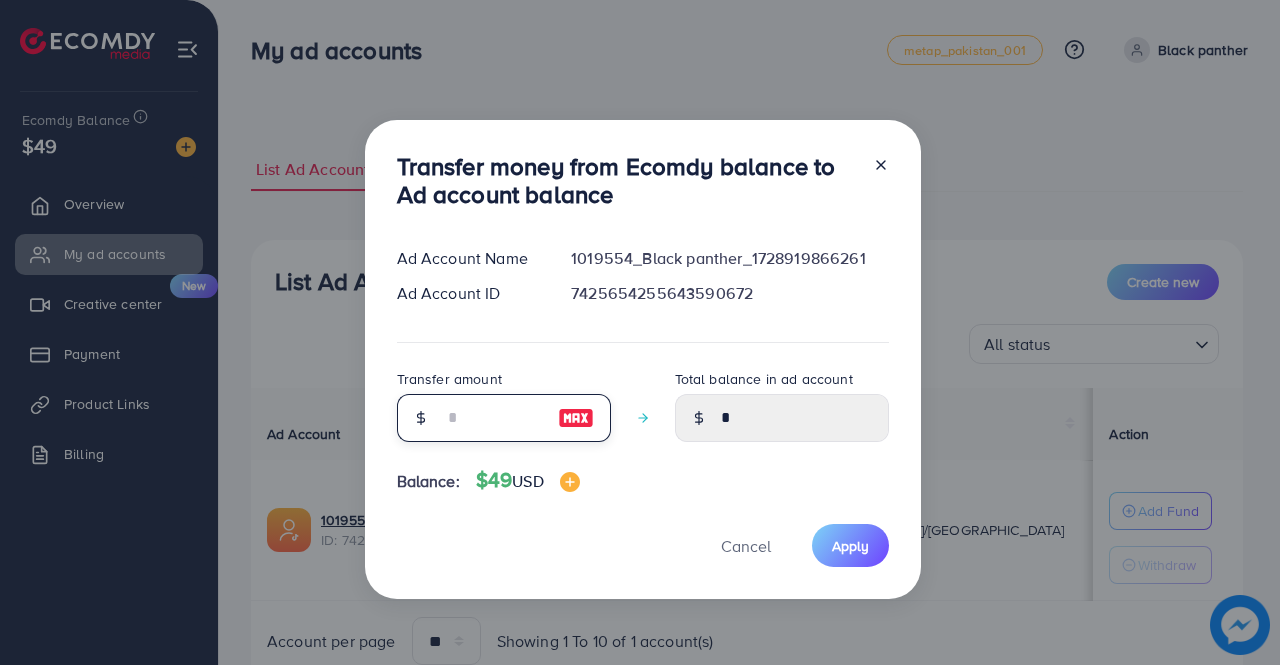 type on "*" 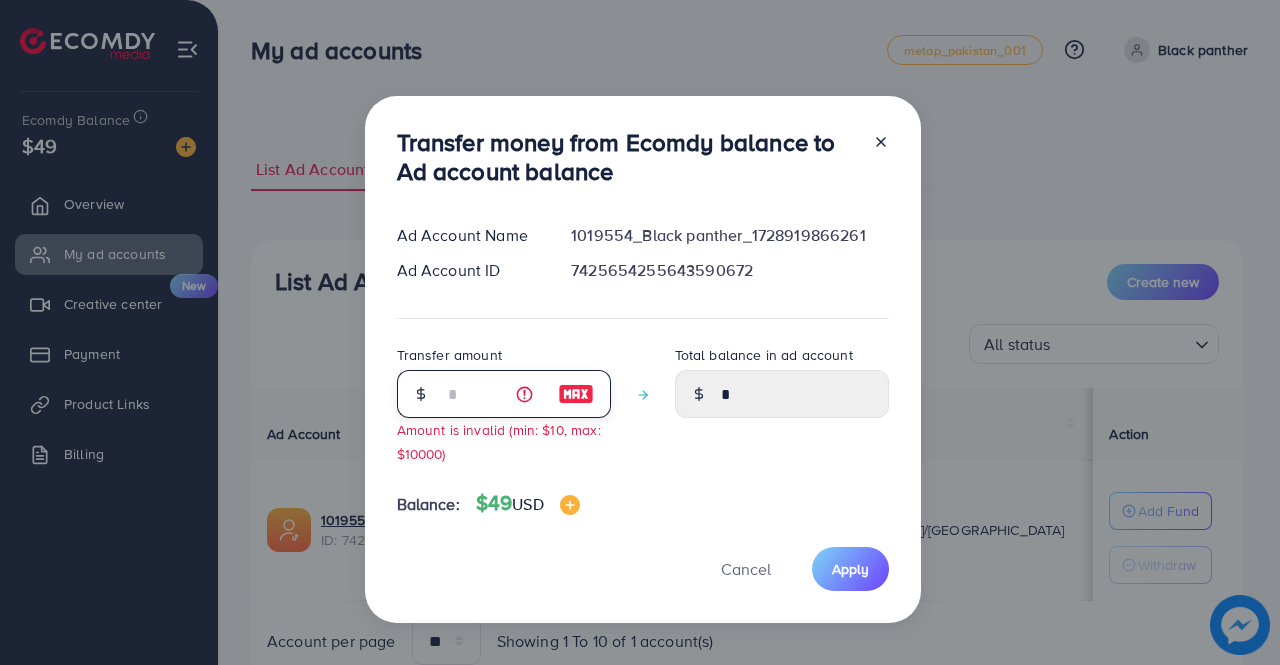 type on "****" 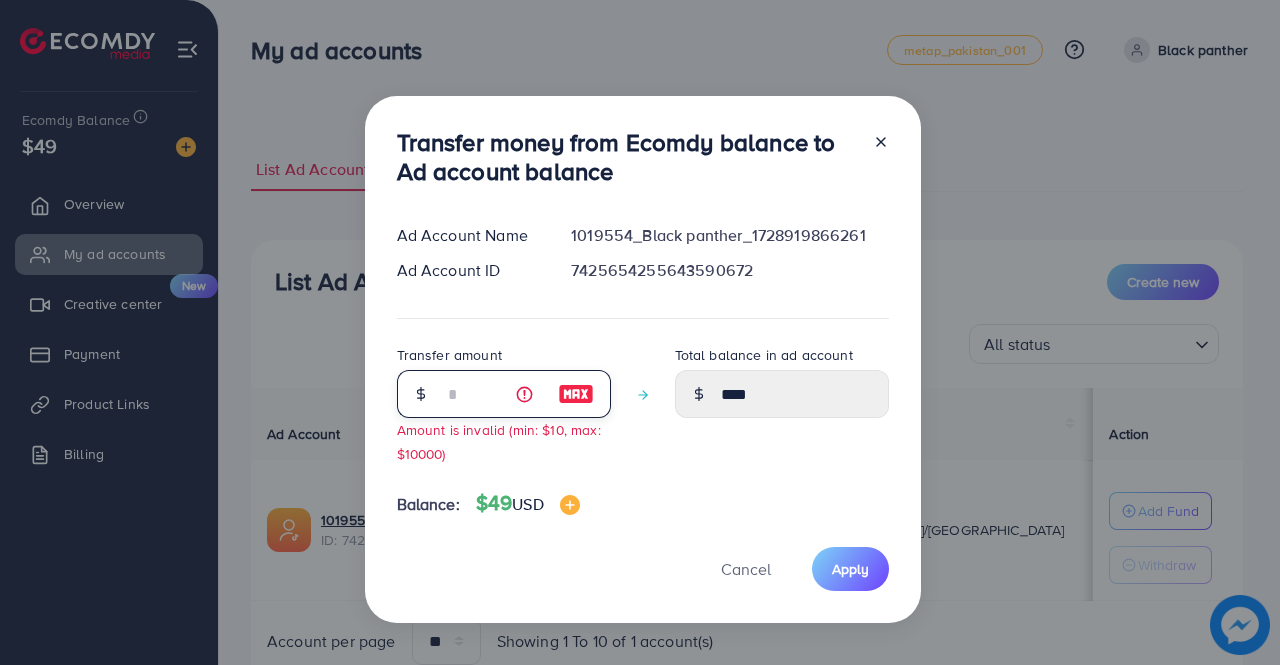 type on "**" 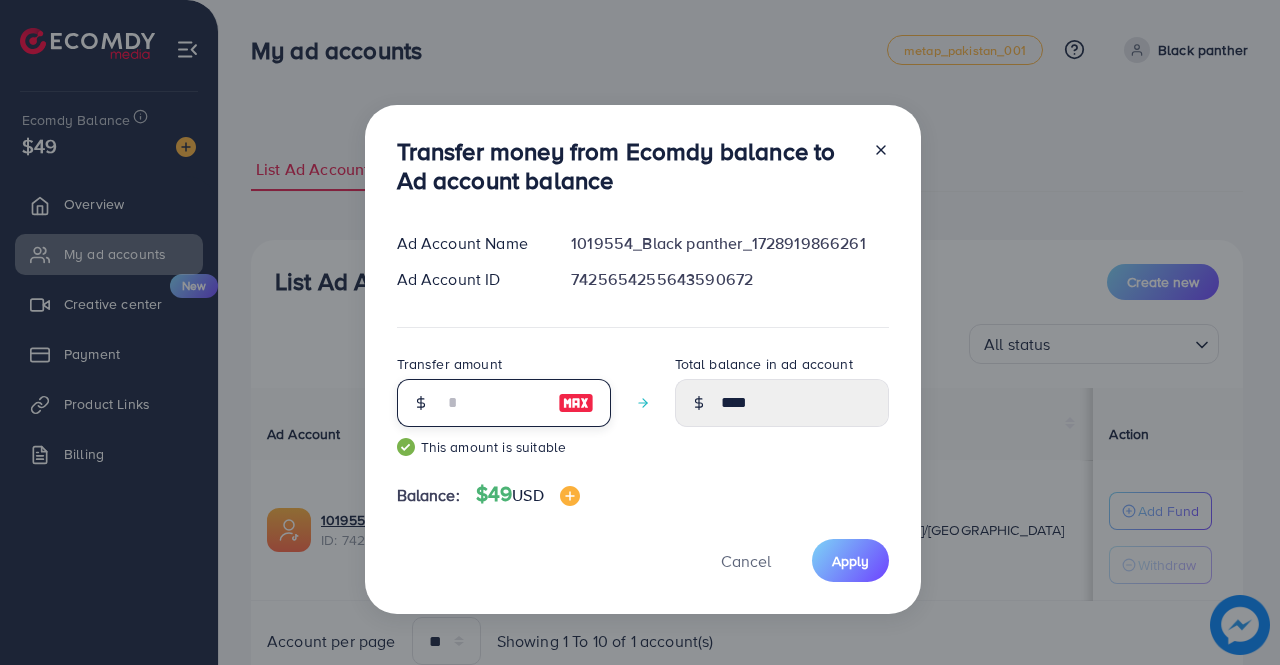 type on "*****" 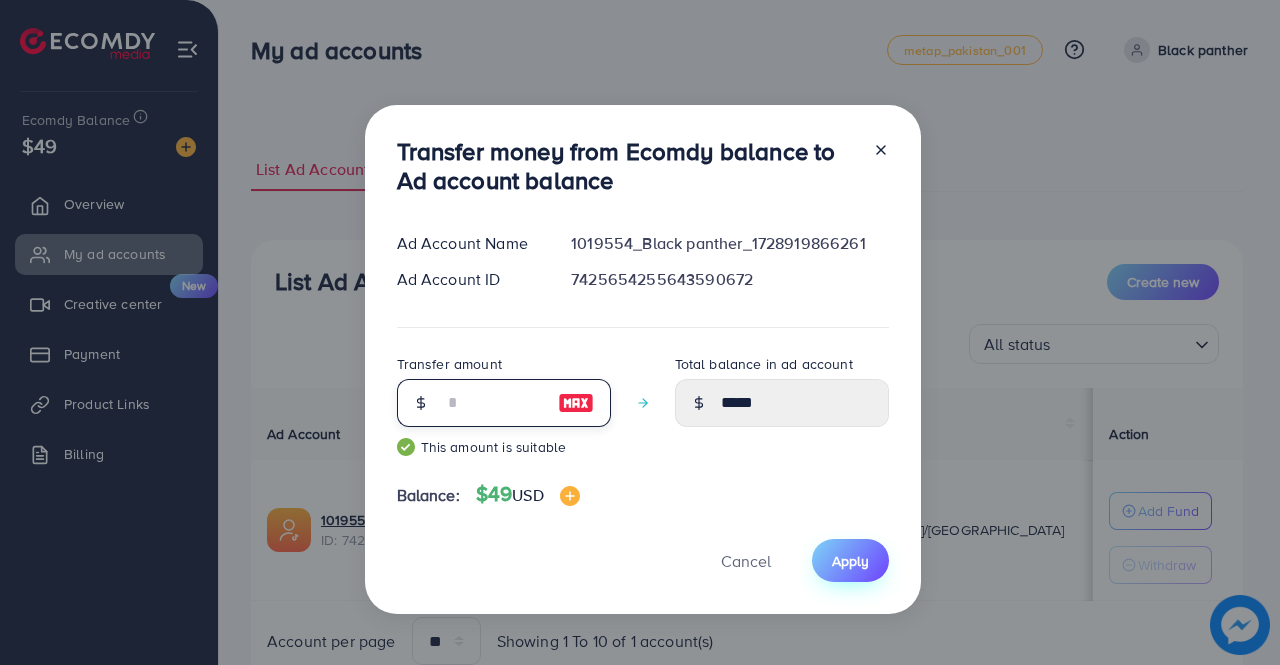type on "**" 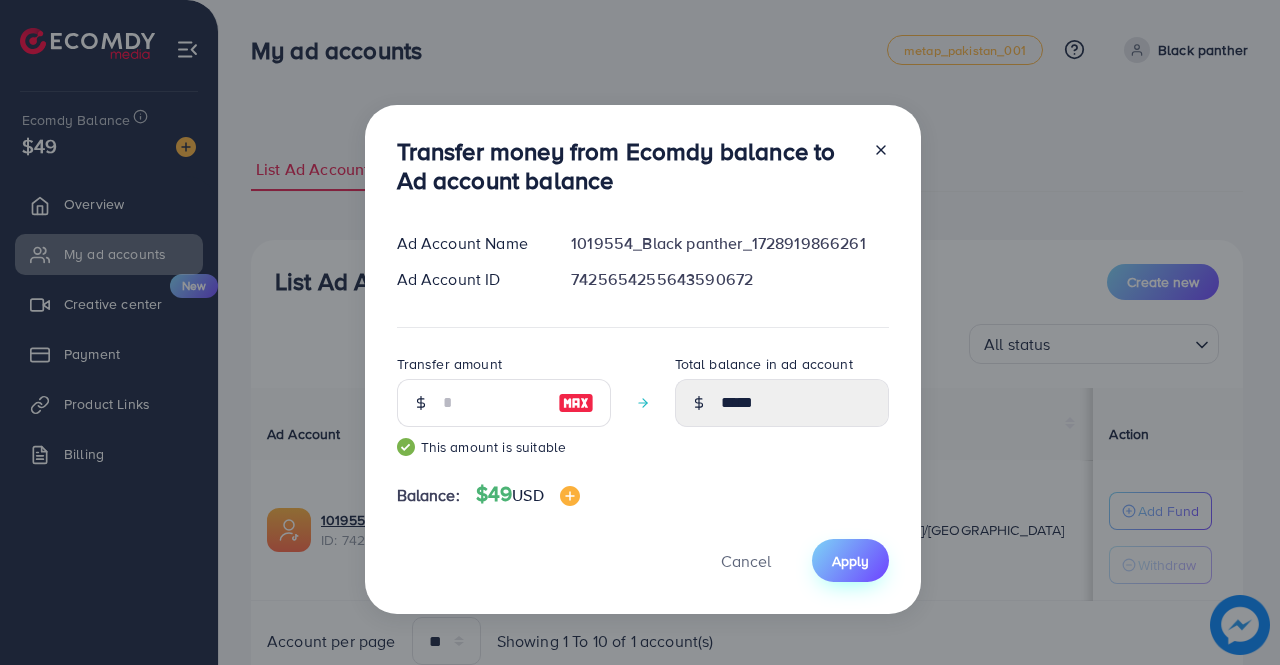 click on "Apply" at bounding box center (850, 561) 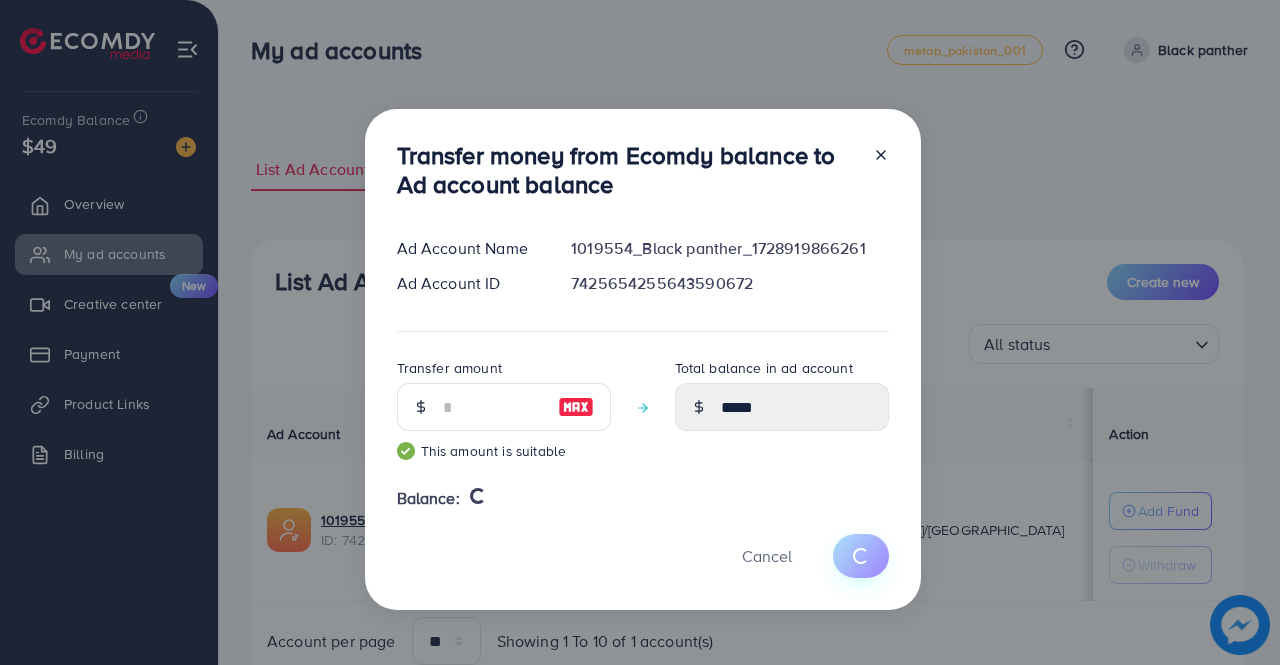 type 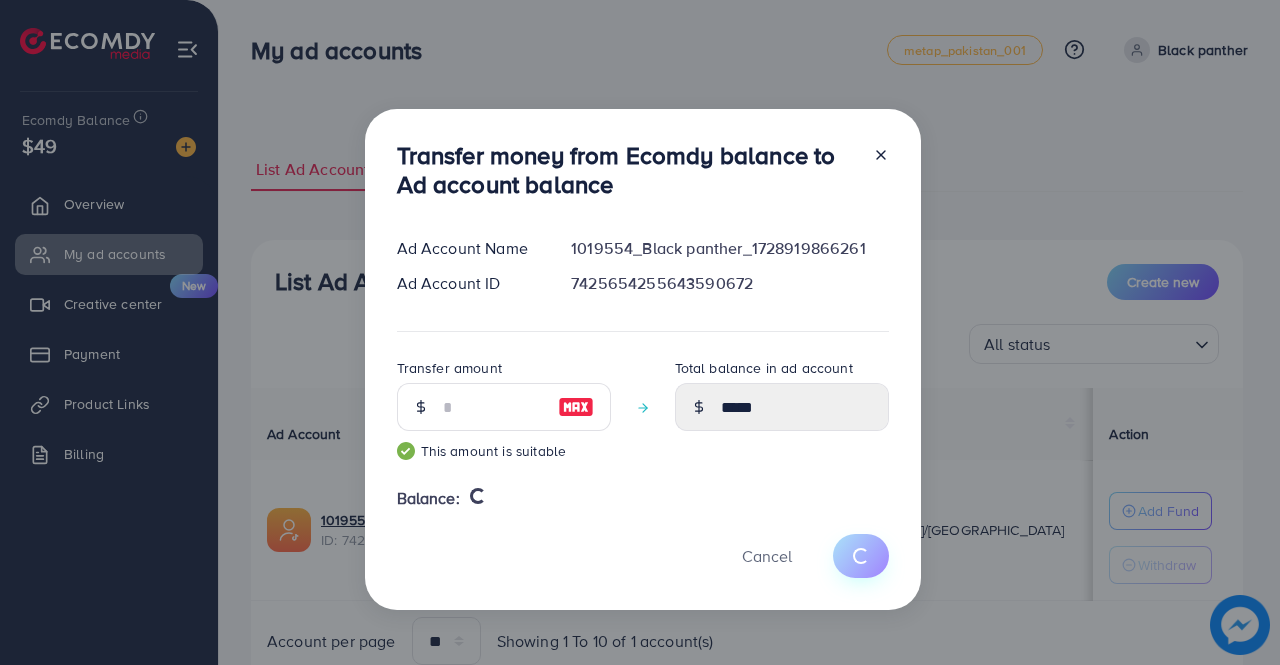 type on "*" 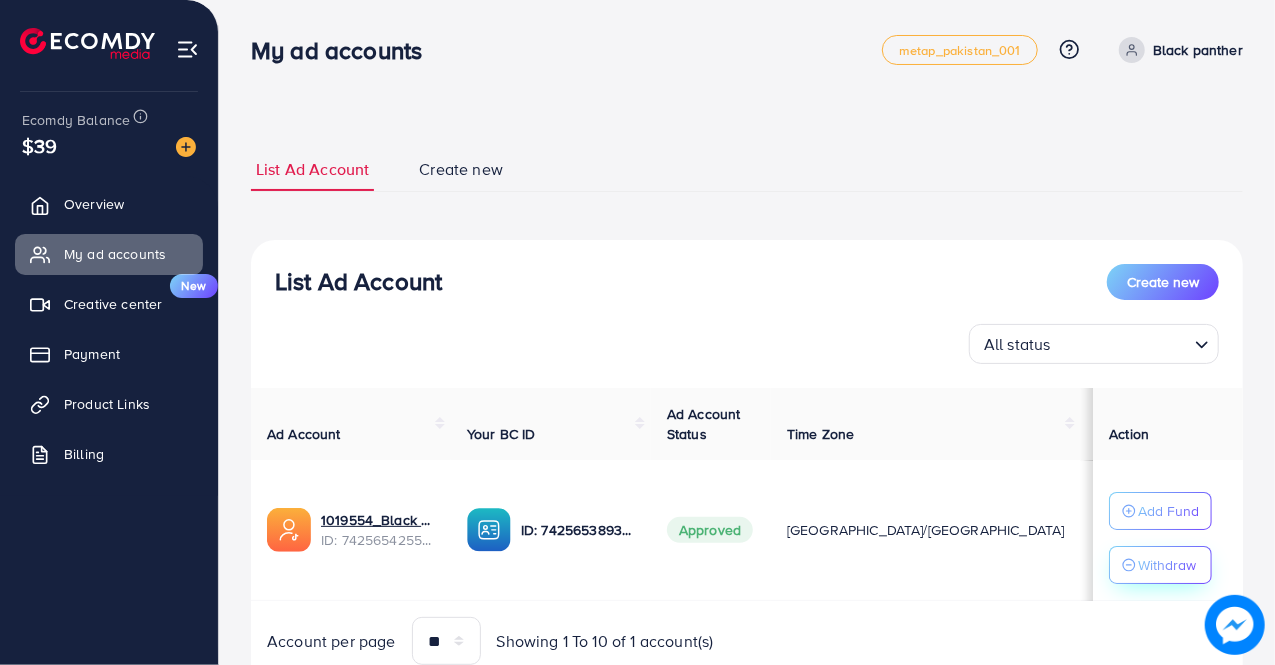 click 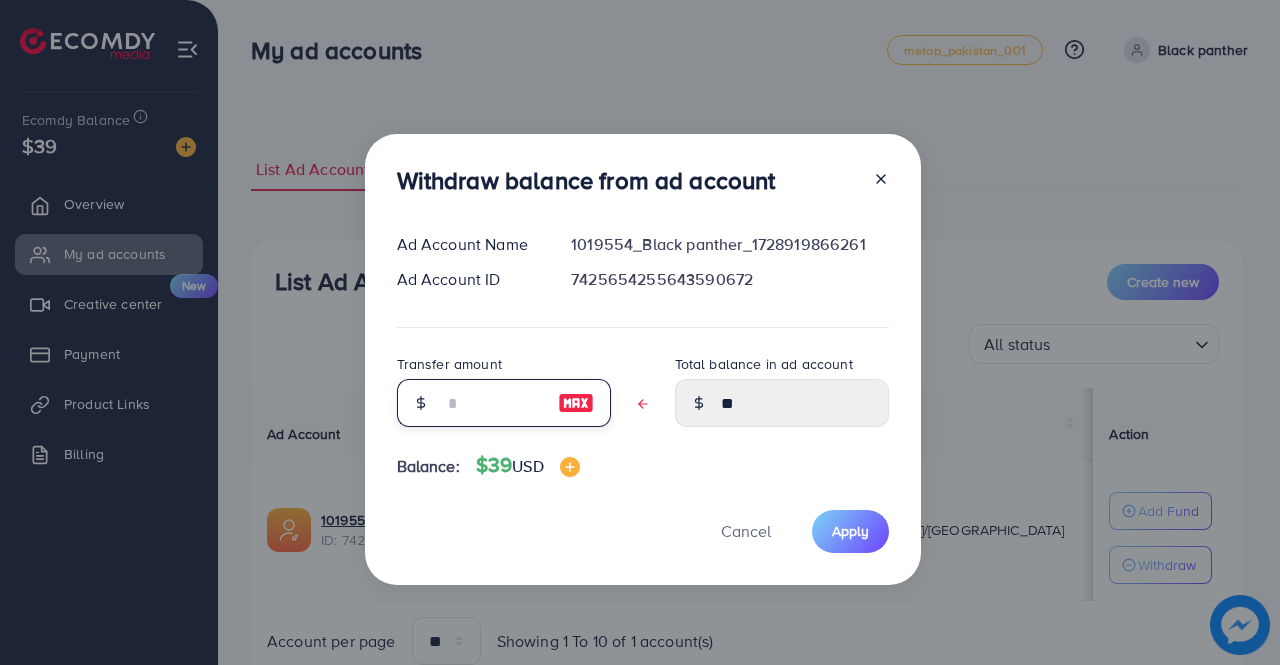 click at bounding box center (493, 403) 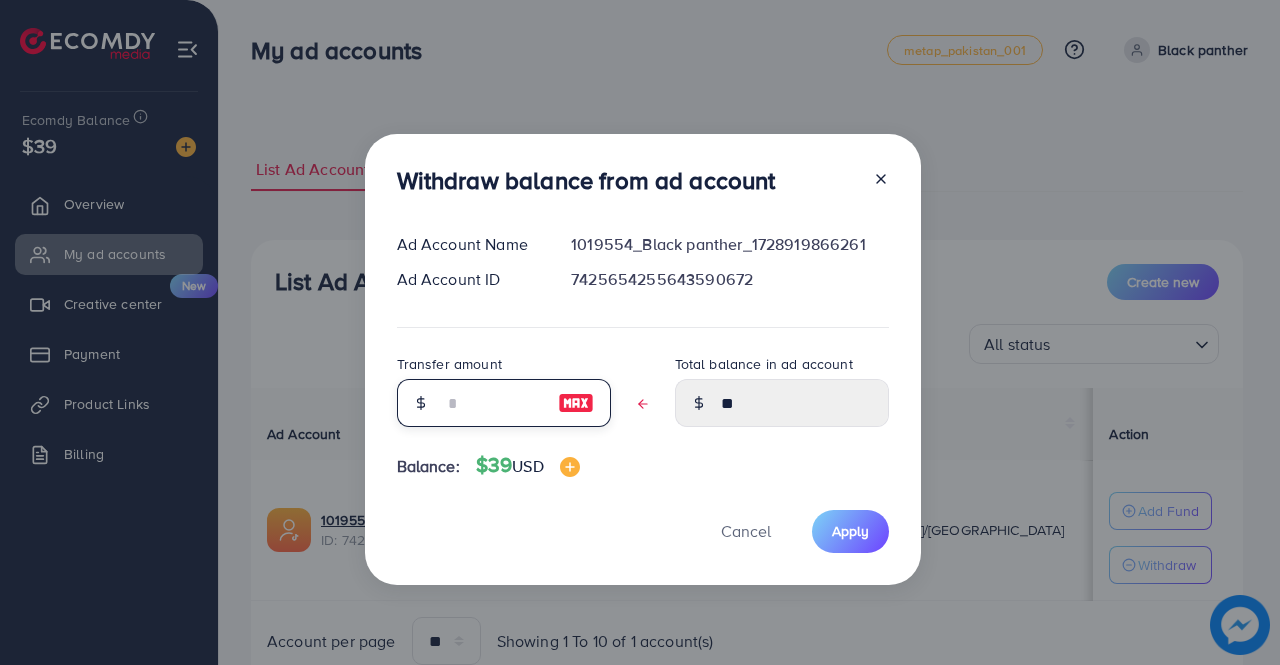 type on "*" 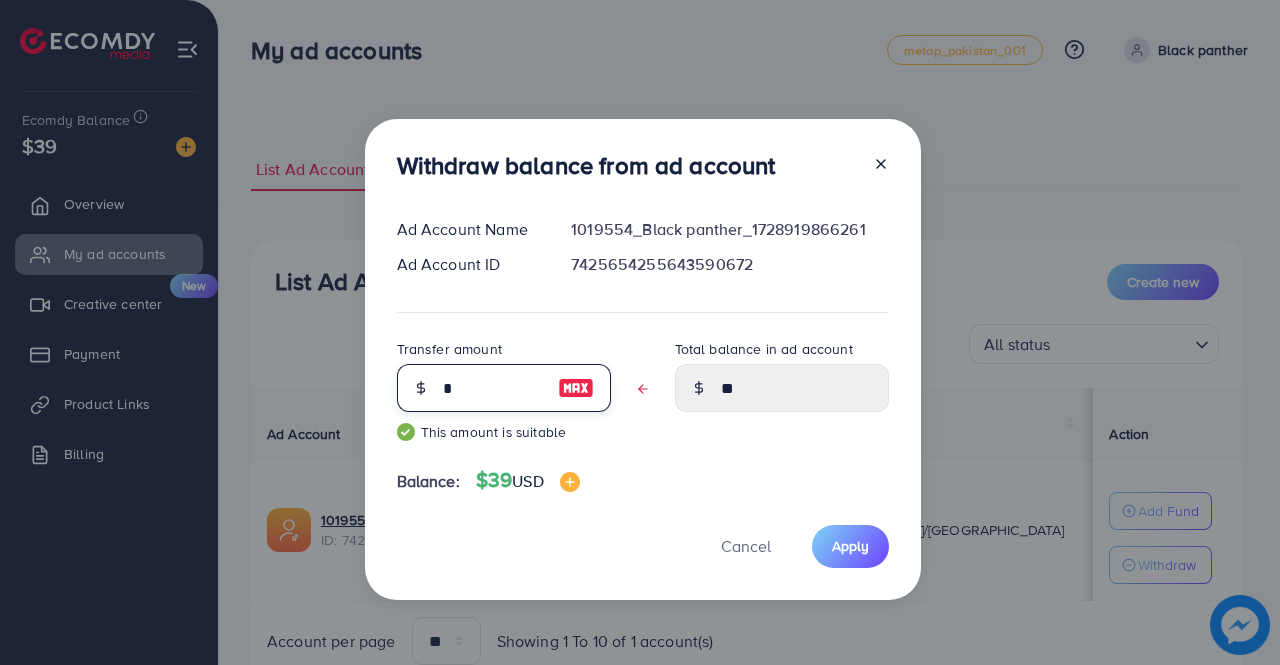 type on "****" 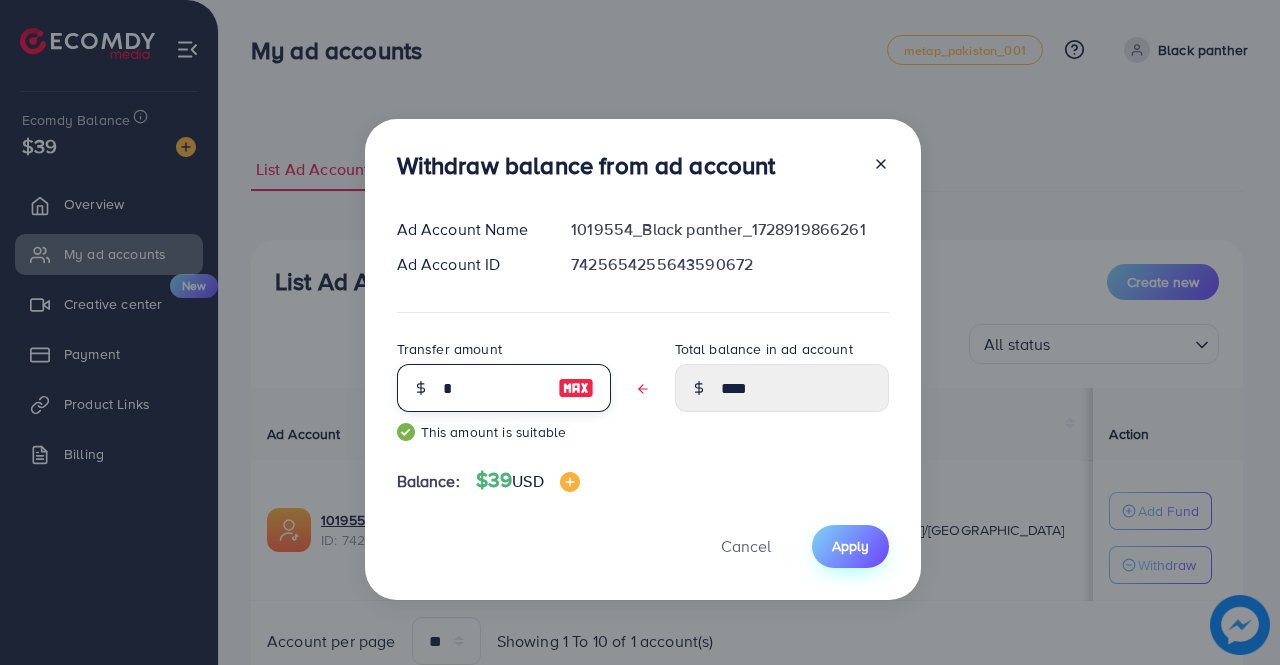 type on "*" 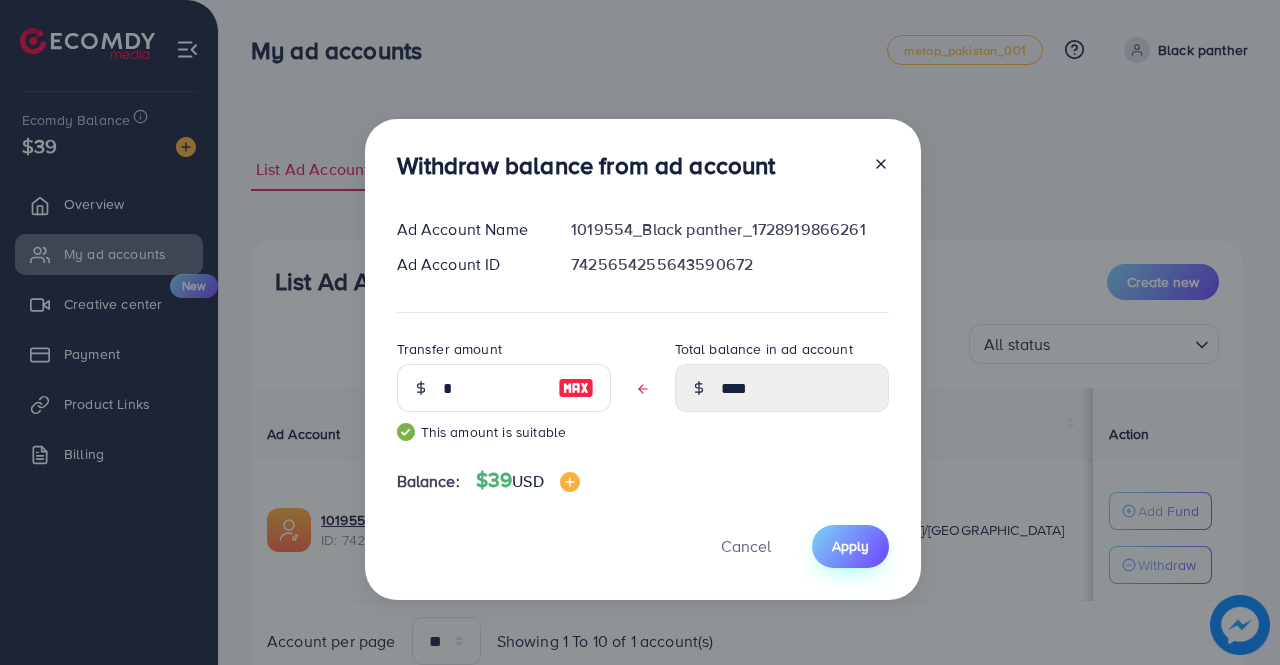 click on "Apply" at bounding box center [850, 546] 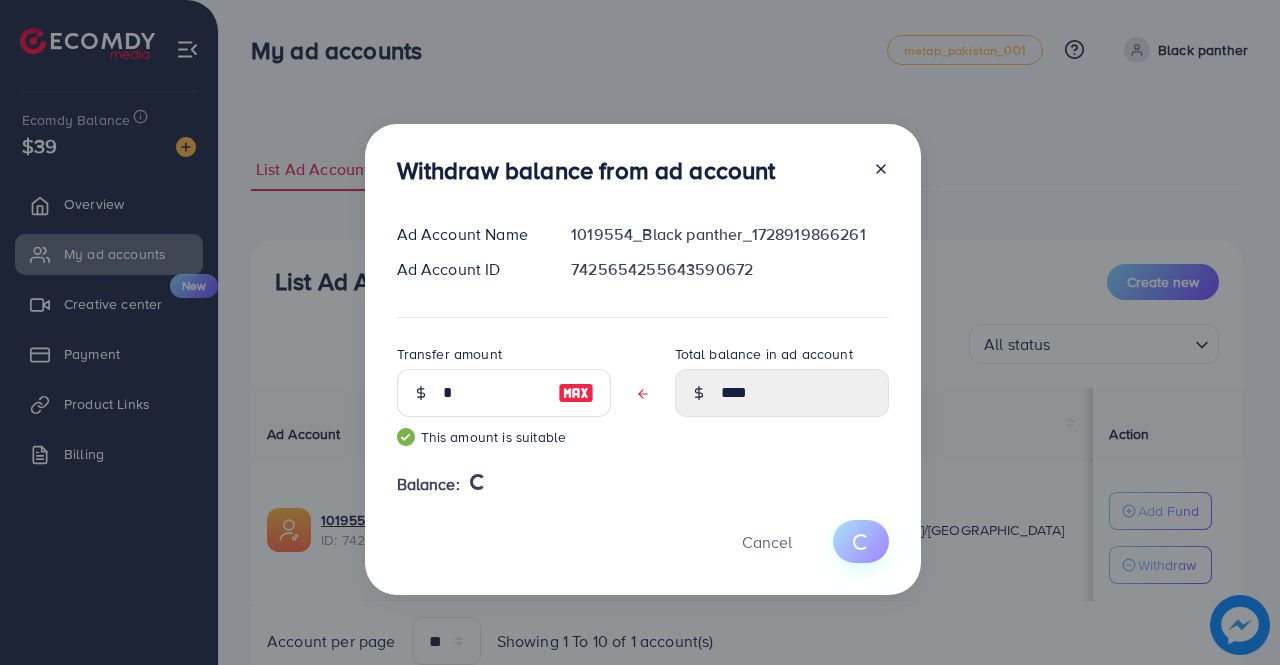 type 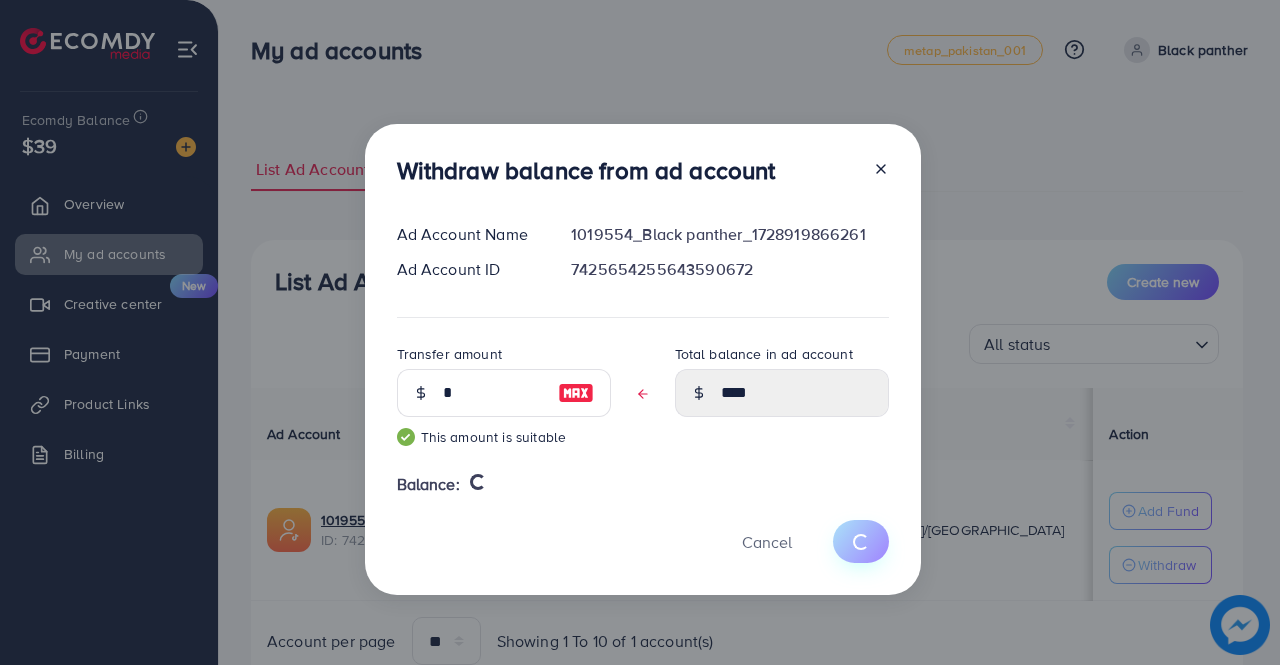 type on "**" 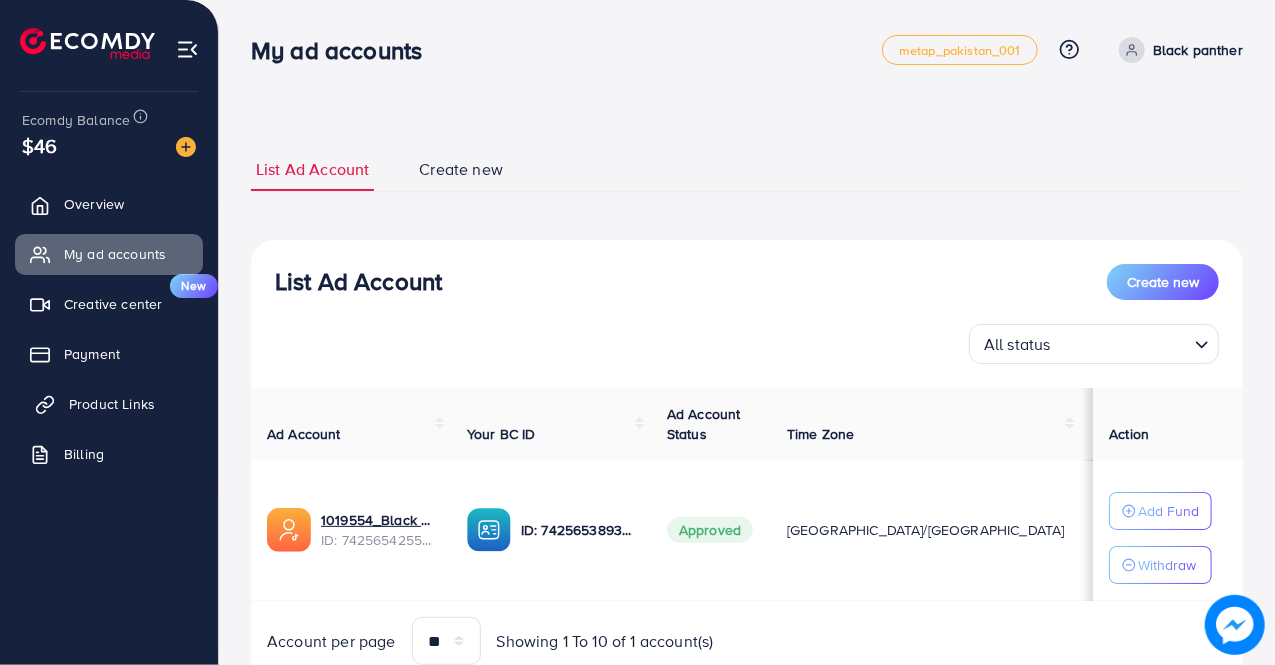 click on "Product Links" at bounding box center (112, 404) 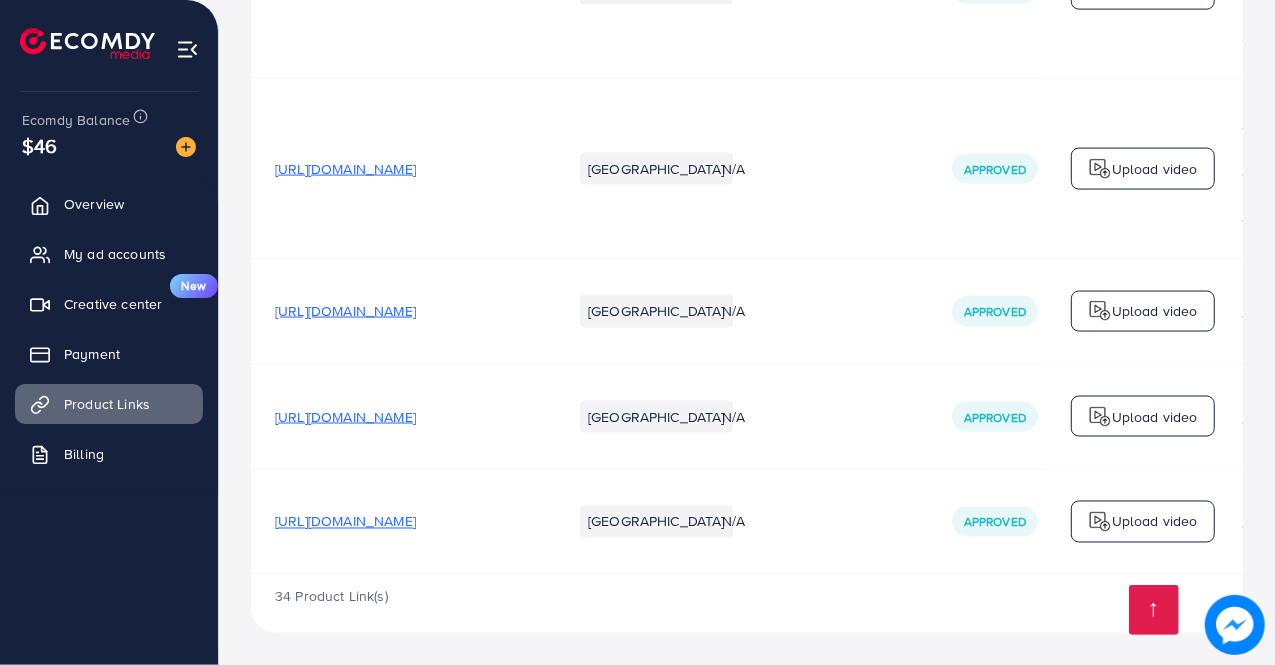 scroll, scrollTop: 5848, scrollLeft: 0, axis: vertical 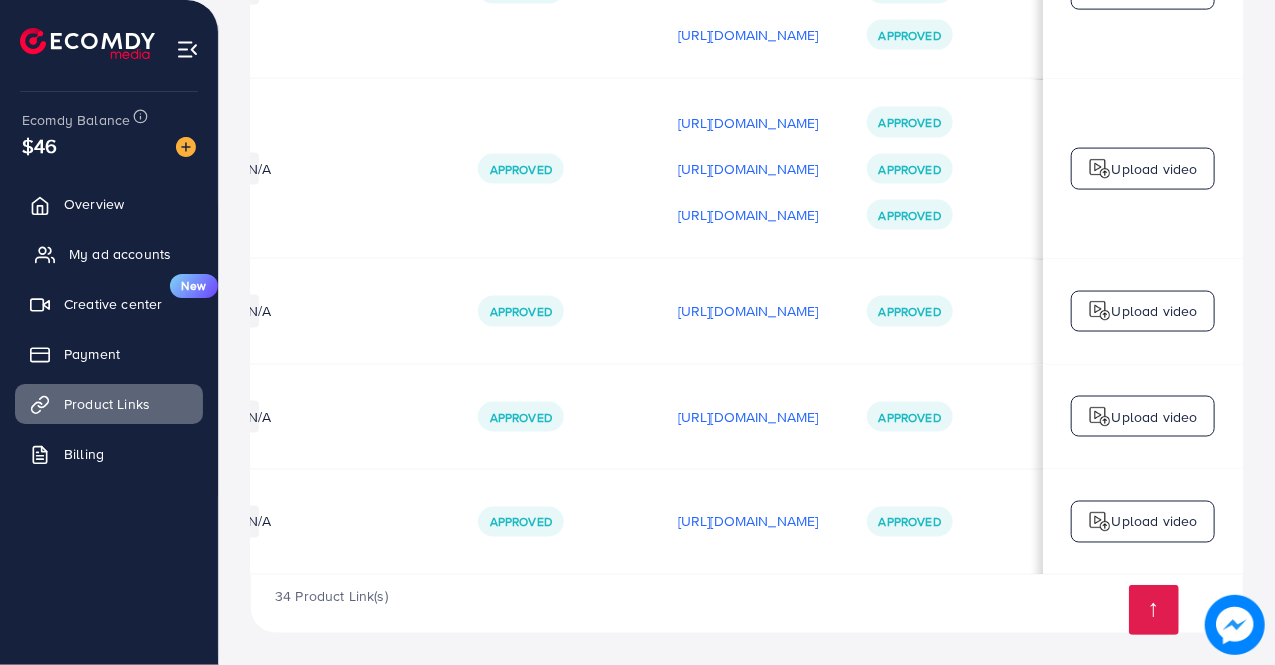 click on "My ad accounts" at bounding box center [120, 254] 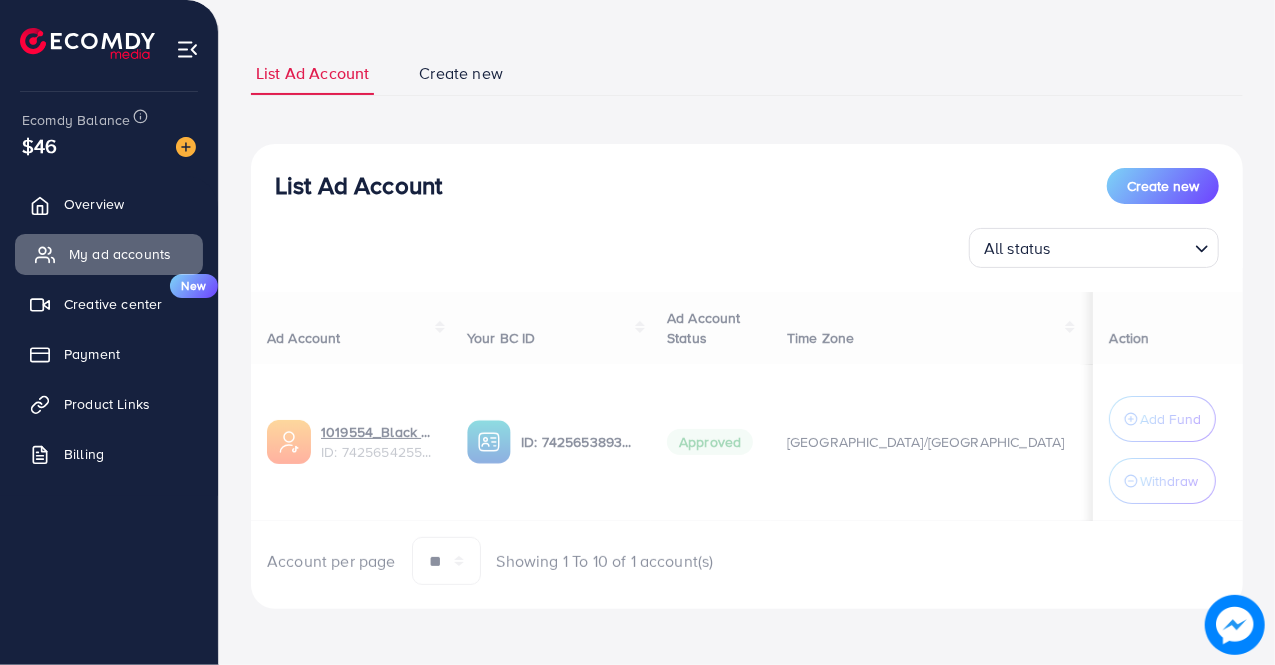 scroll, scrollTop: 0, scrollLeft: 0, axis: both 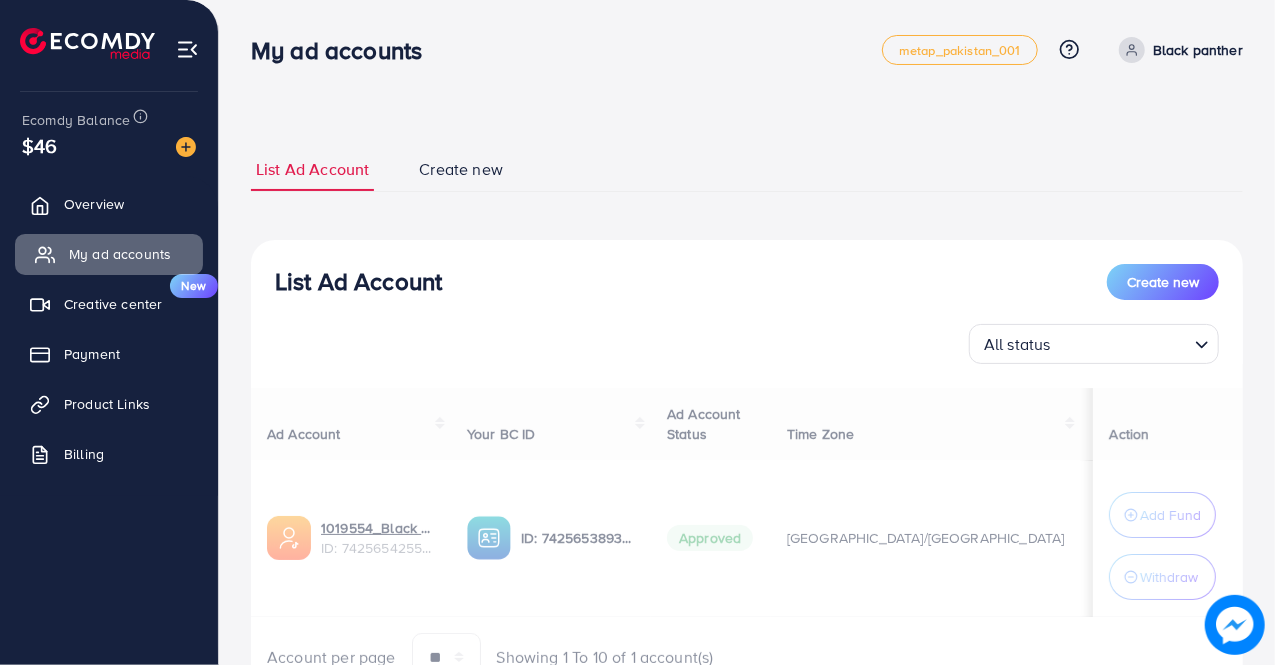 click on "My ad accounts" at bounding box center (120, 254) 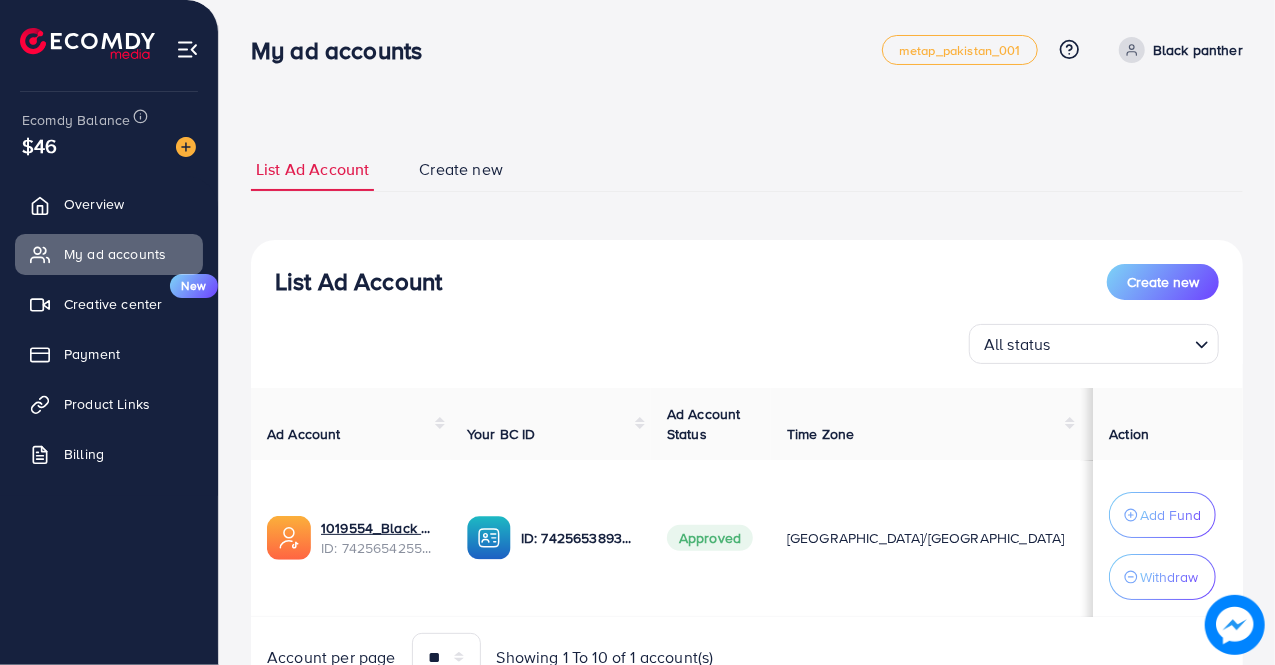 click on "Add Fund" at bounding box center (1170, 515) 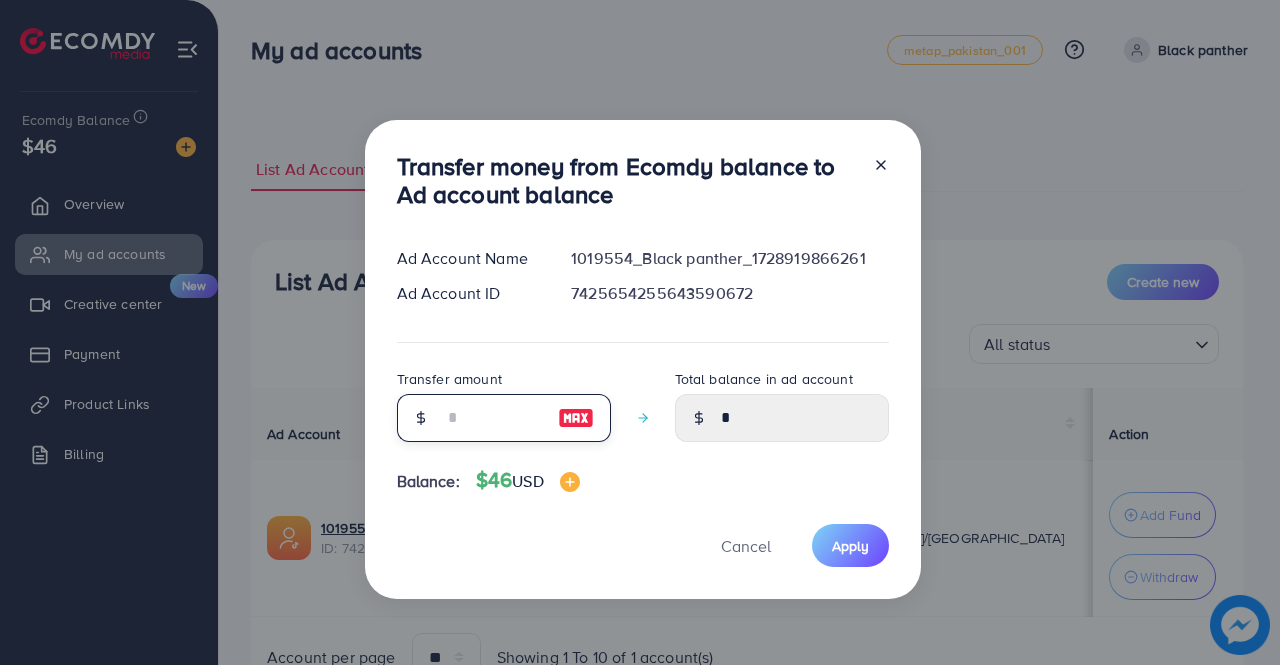 click at bounding box center (493, 418) 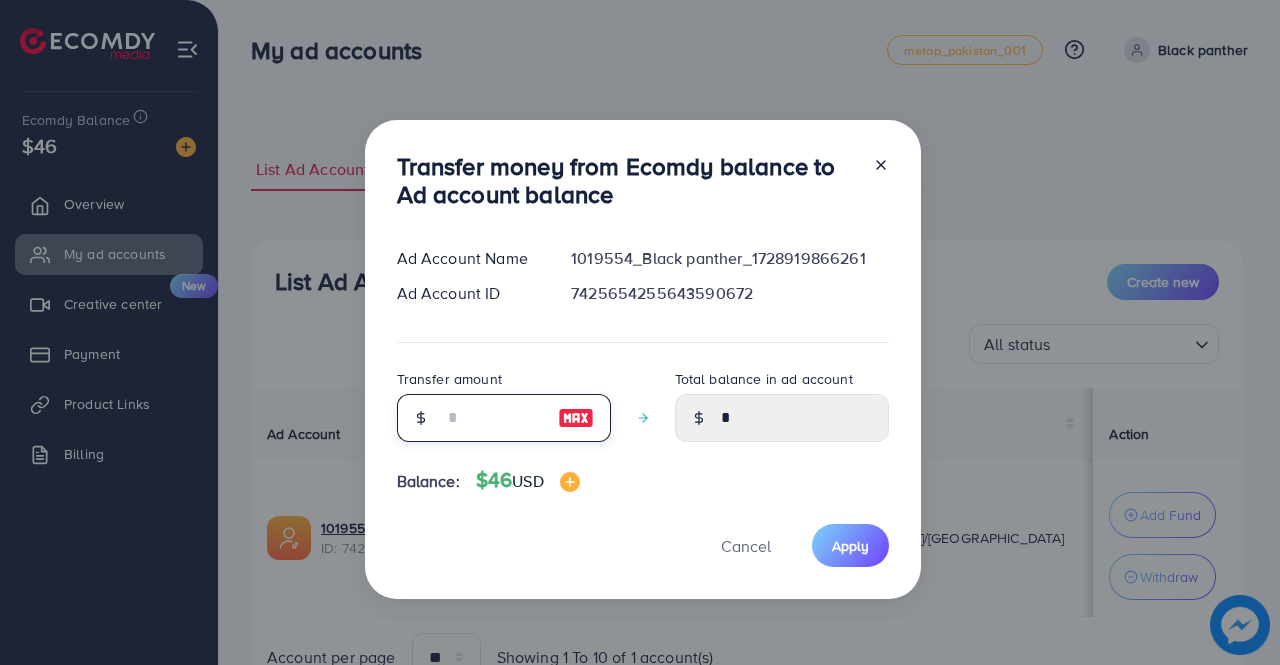 type on "*" 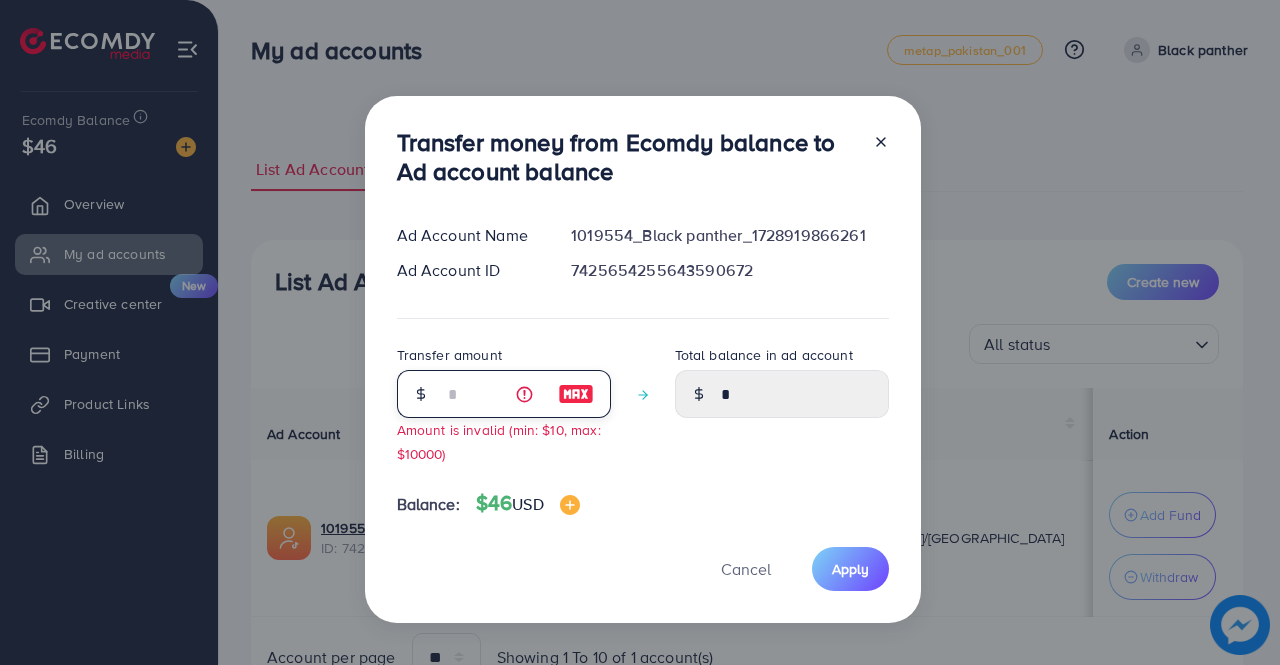 type on "****" 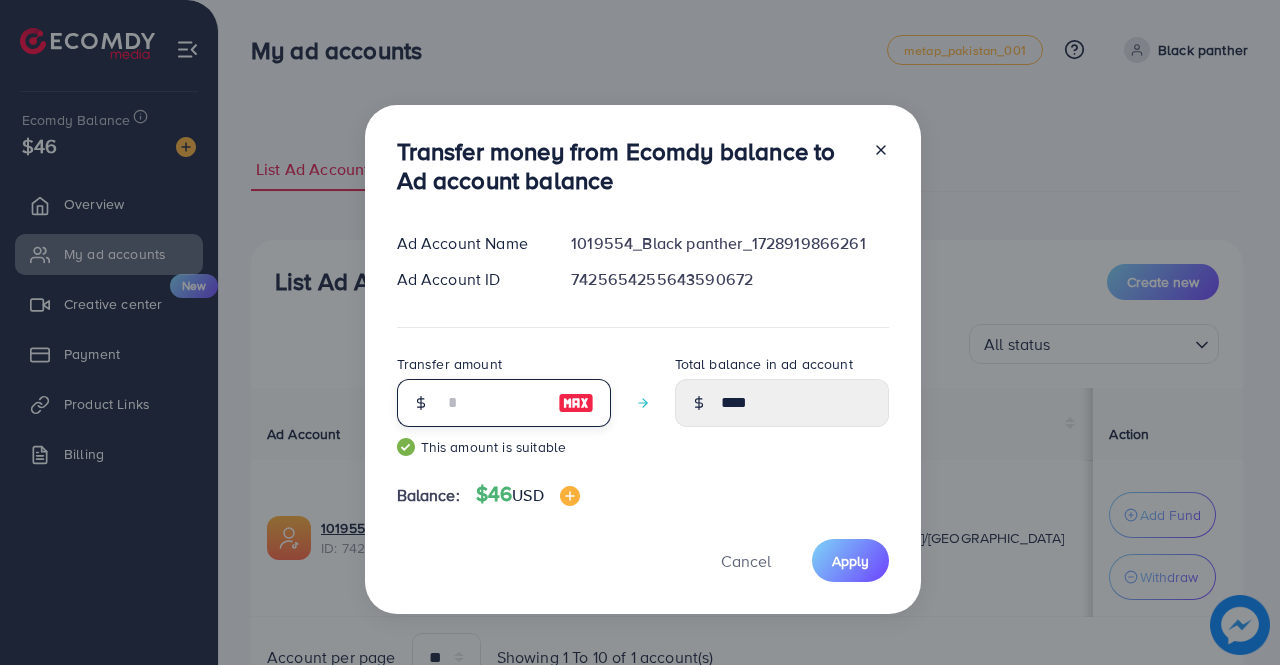 type on "**" 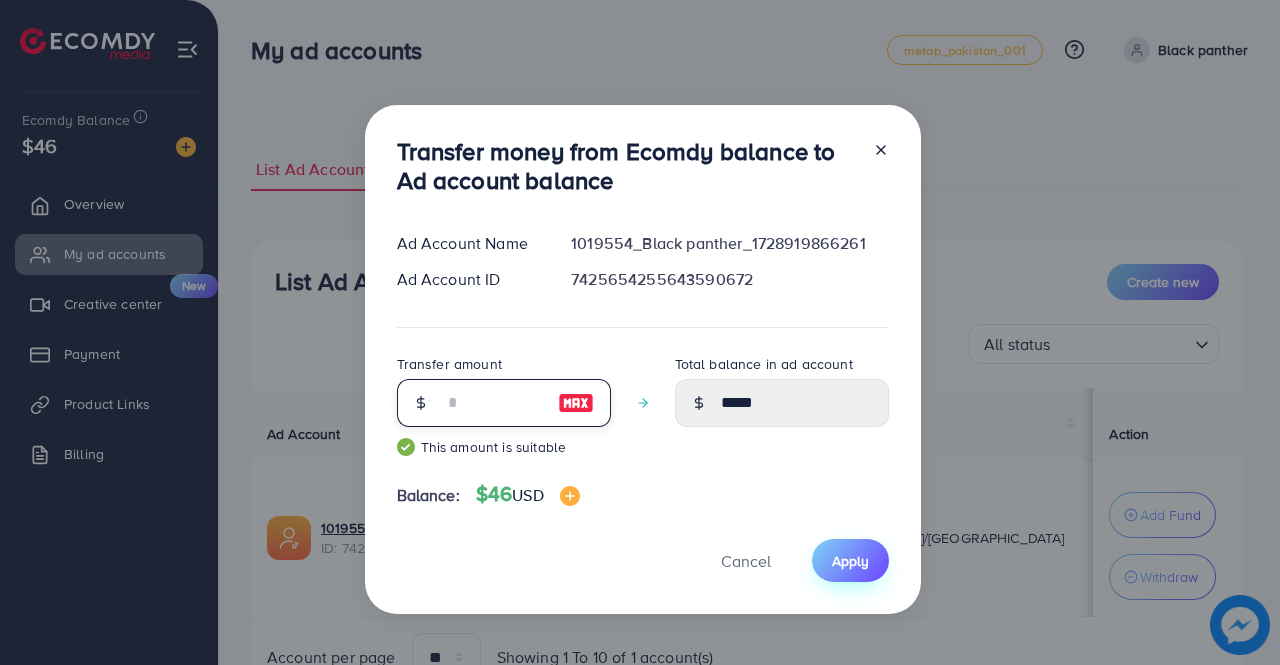 type on "**" 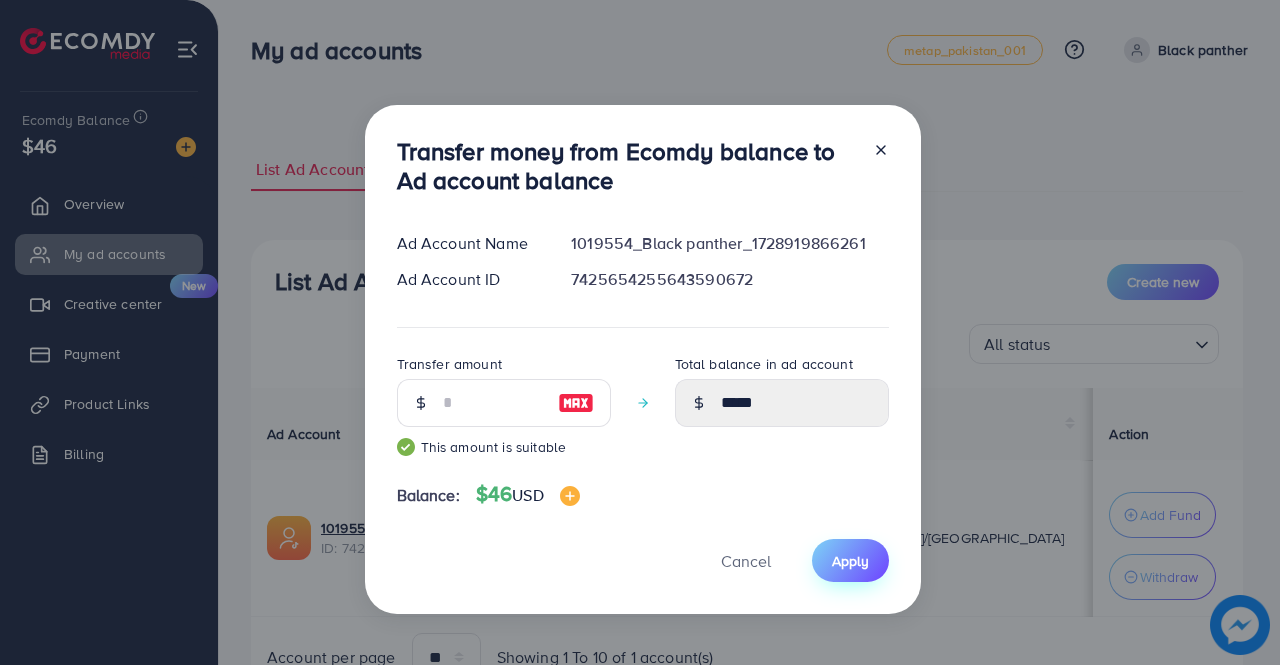 click on "Apply" at bounding box center [850, 560] 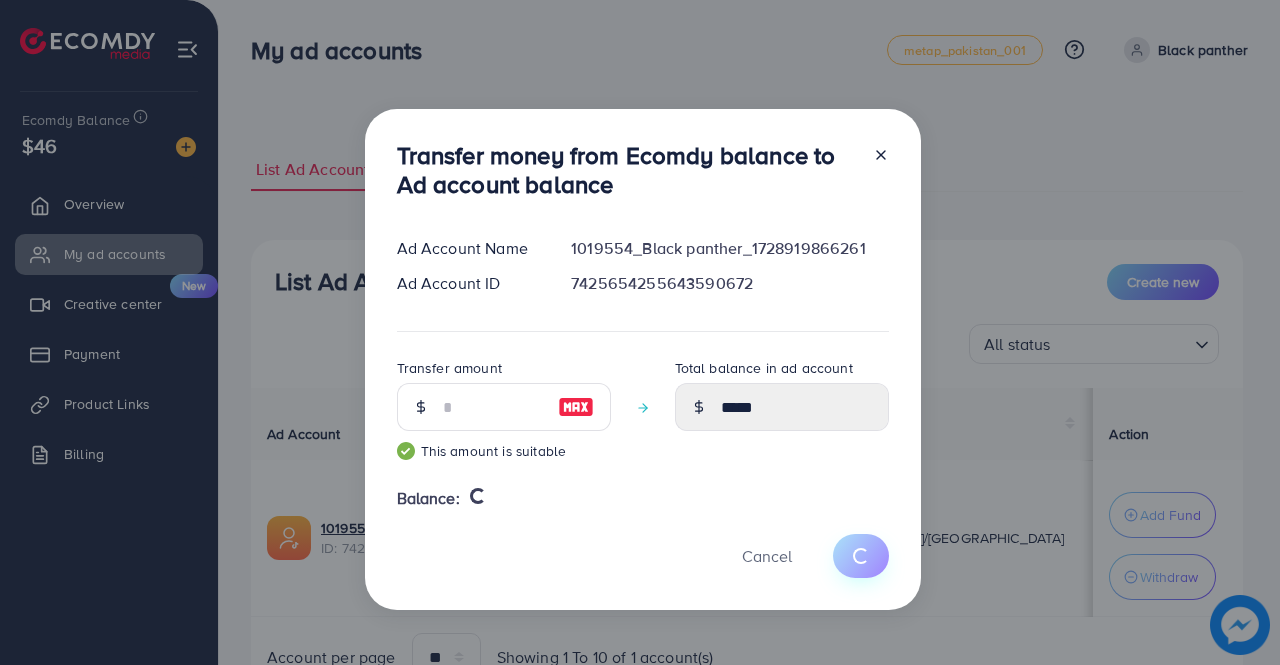 type 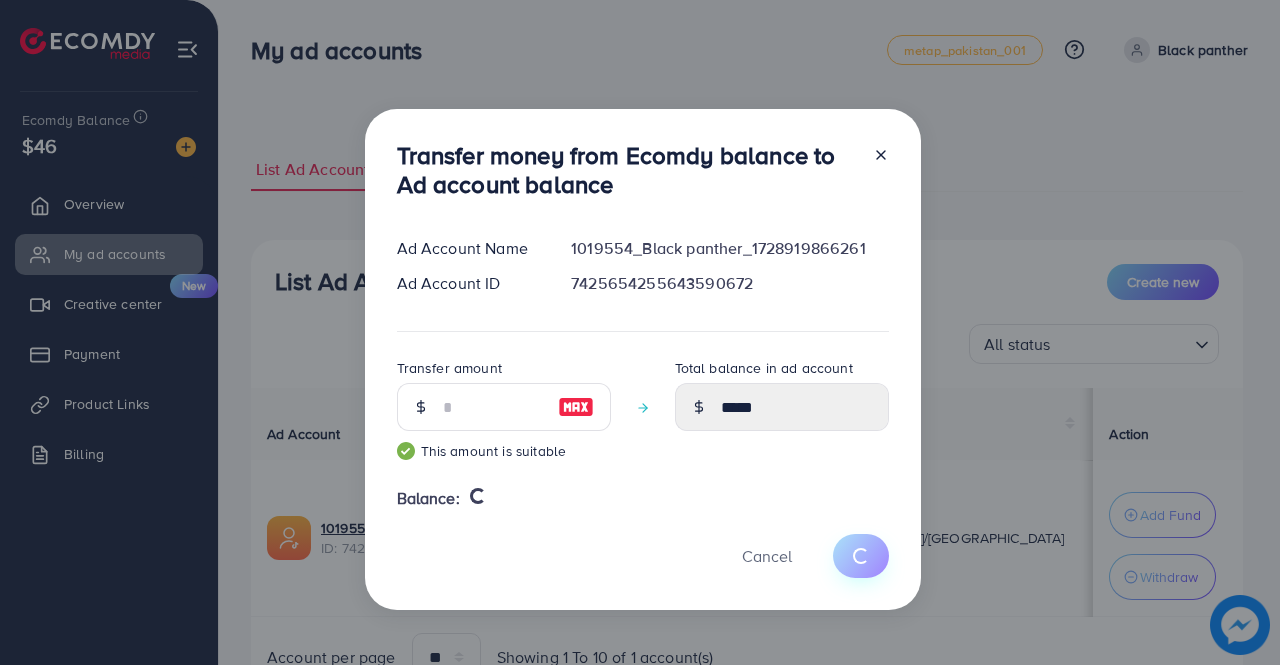 type on "*" 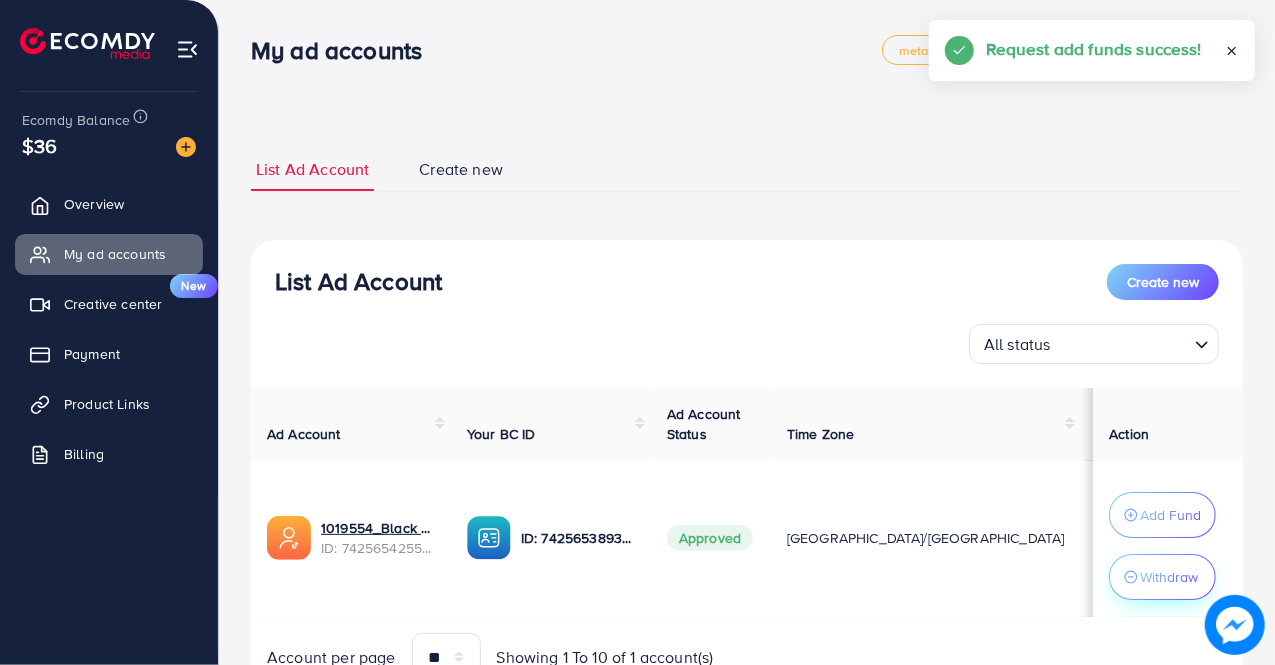 click on "Withdraw" at bounding box center [1169, 577] 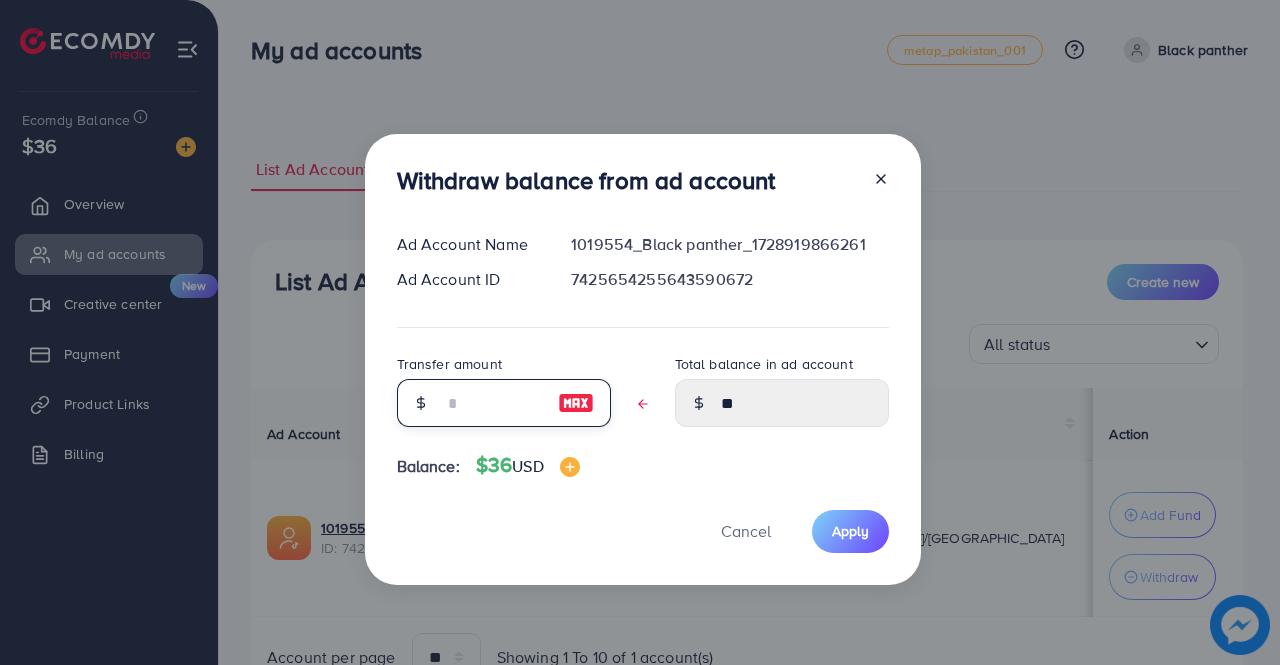 click at bounding box center [493, 403] 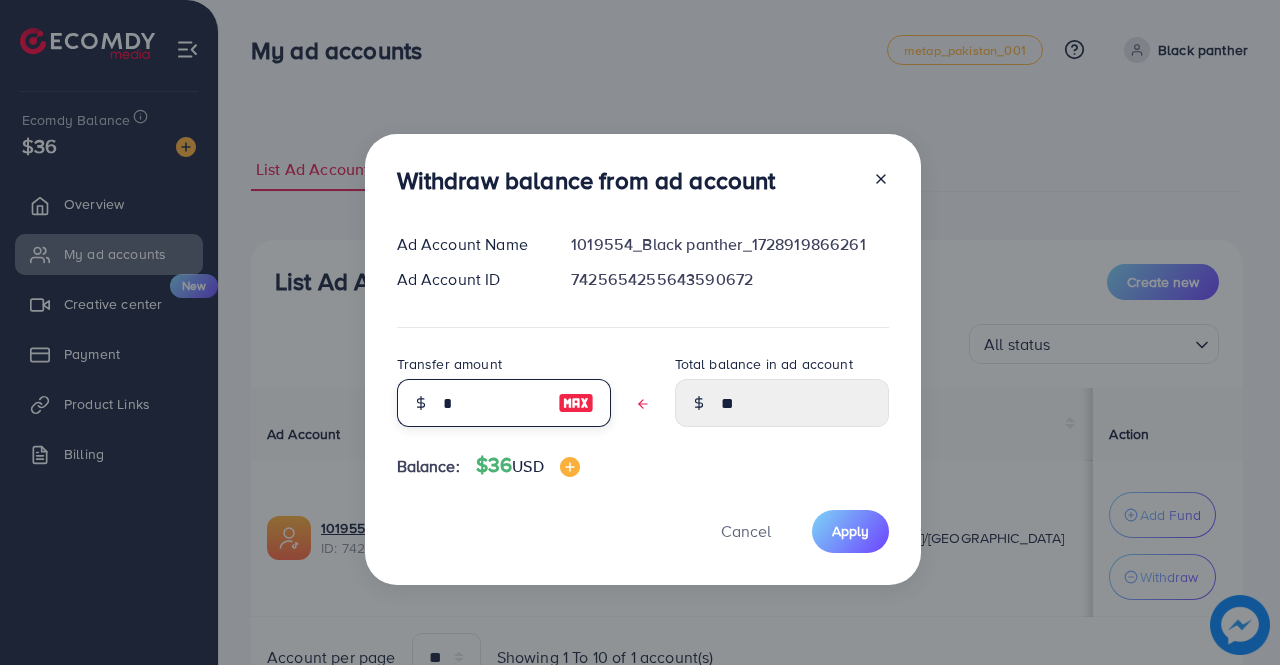 type on "****" 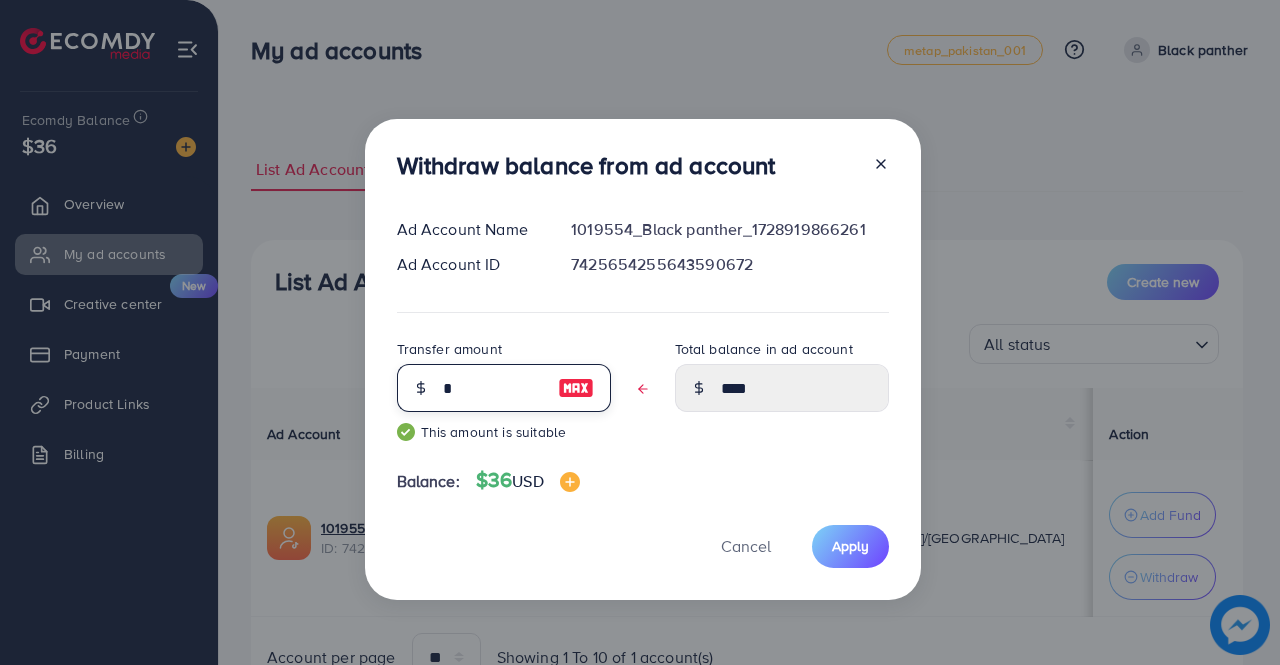 type 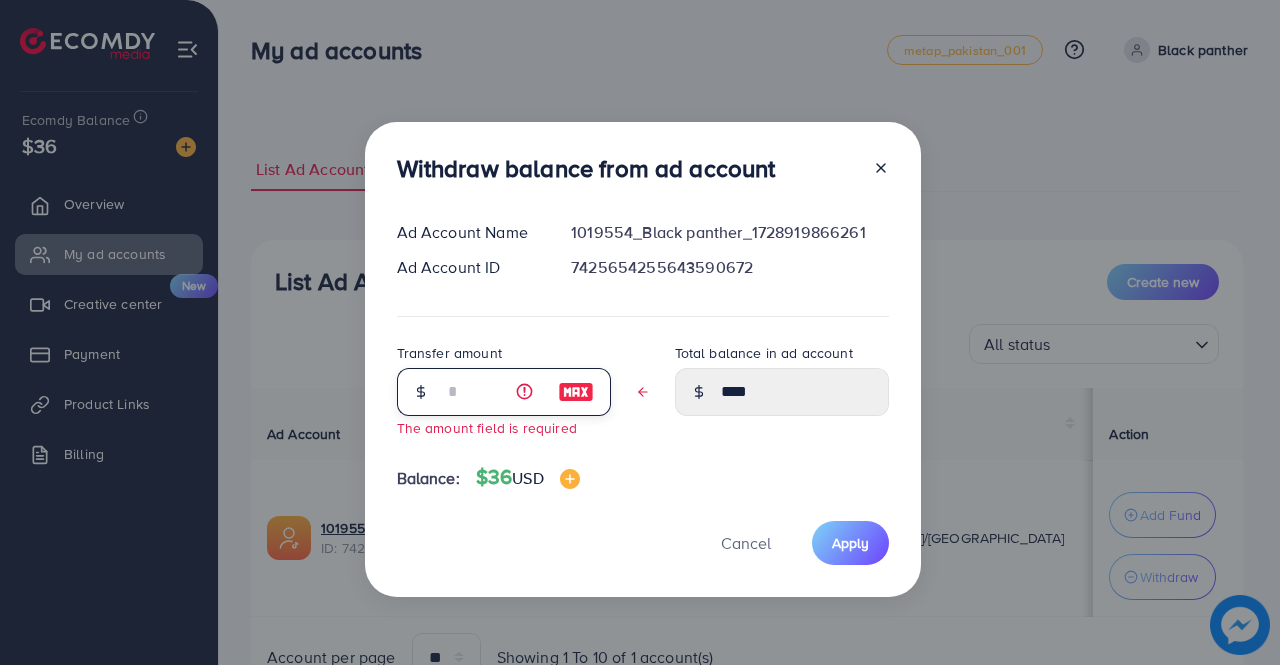 type on "*****" 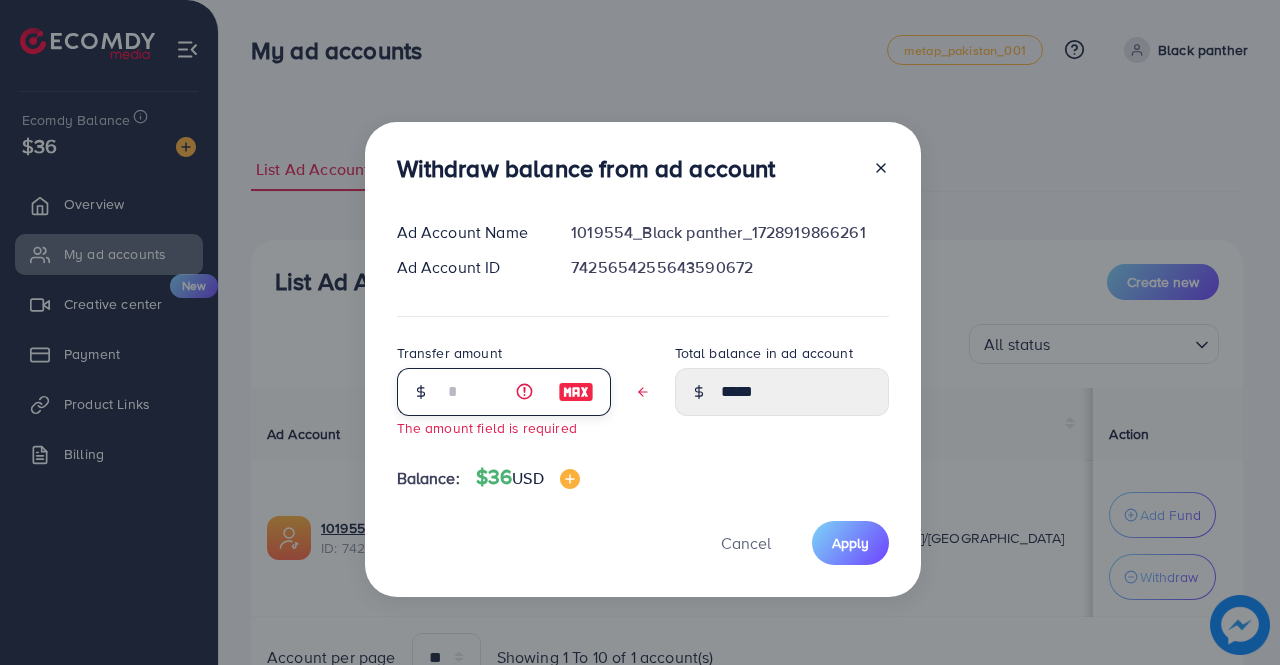 type on "*" 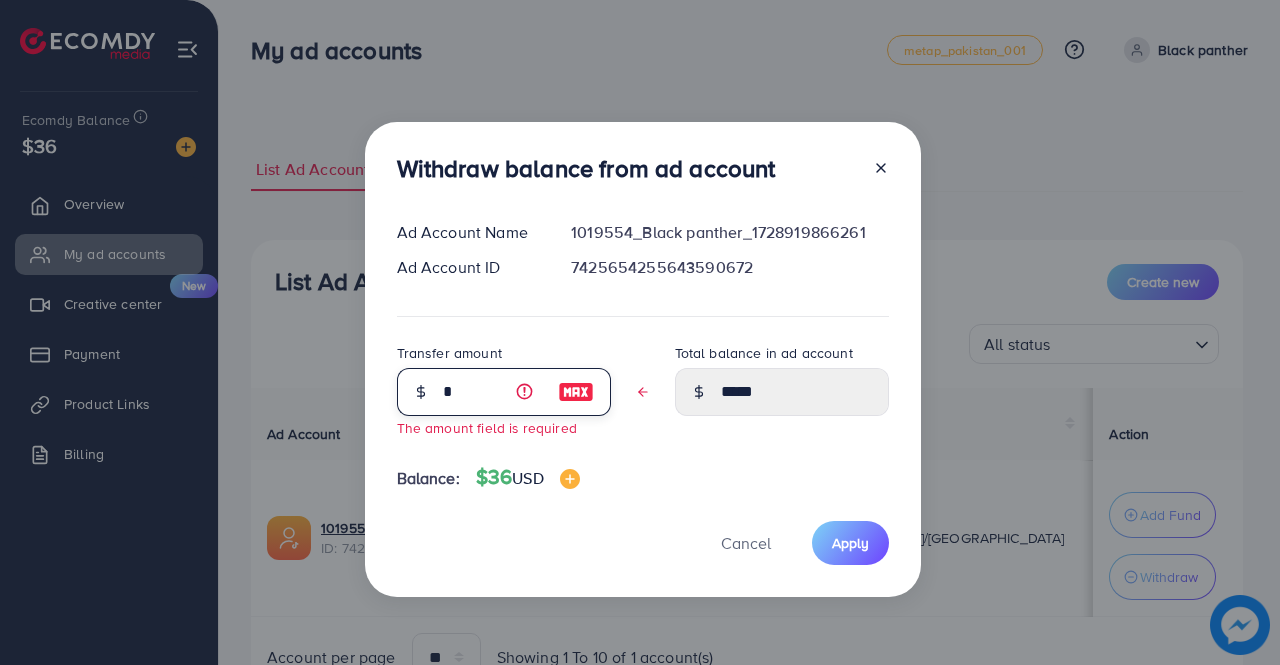 type on "****" 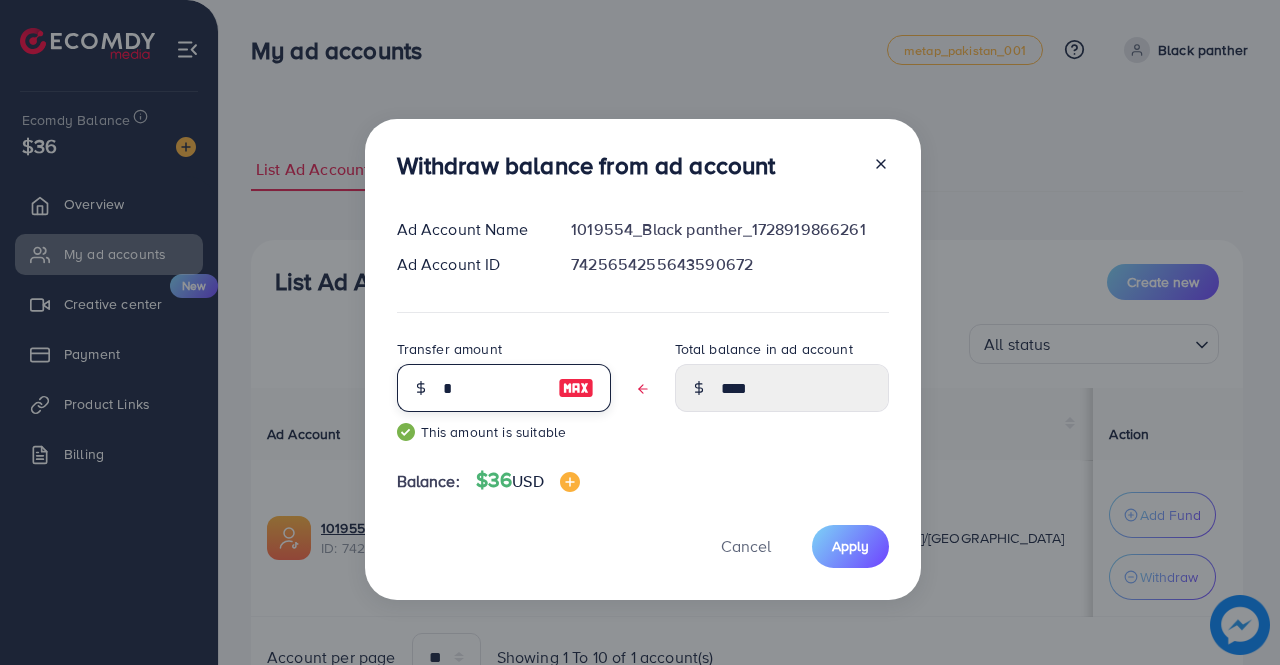 type 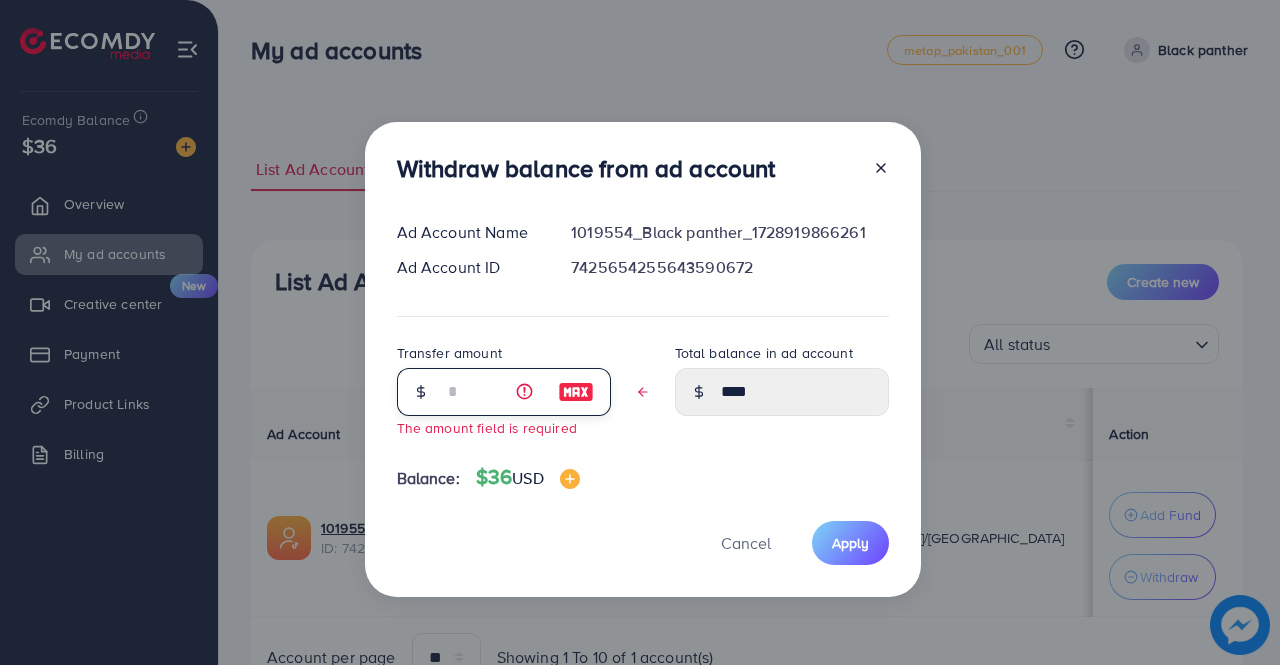 type on "*****" 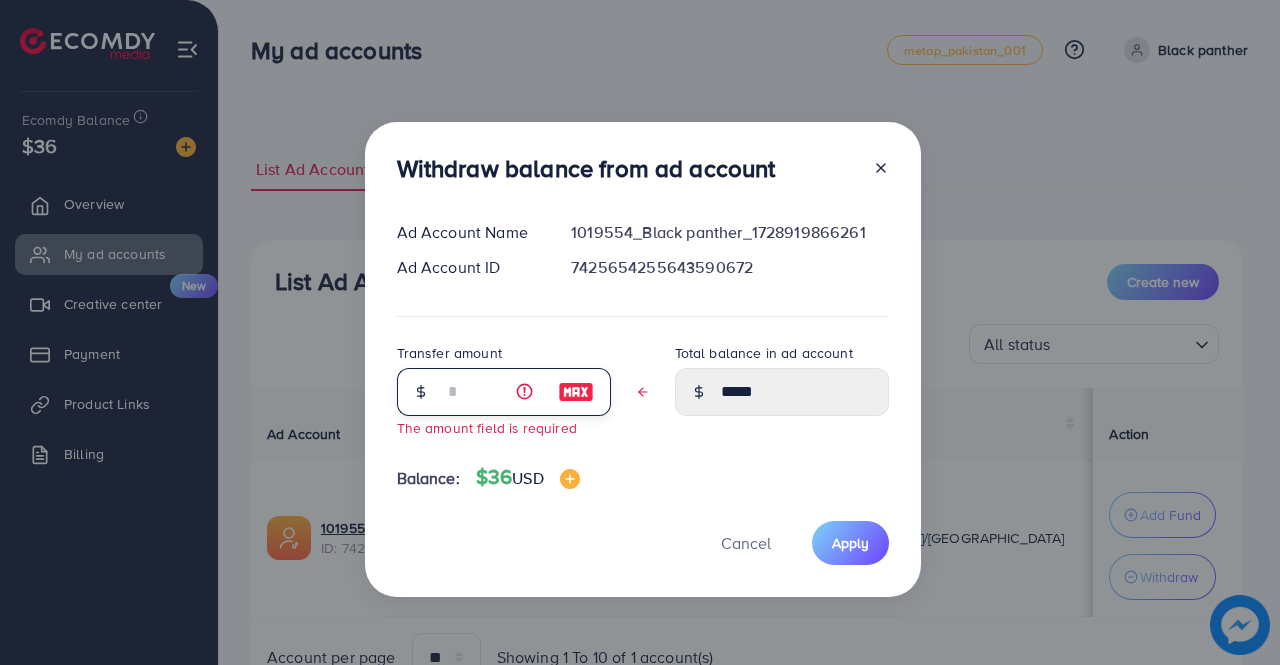 type on "*" 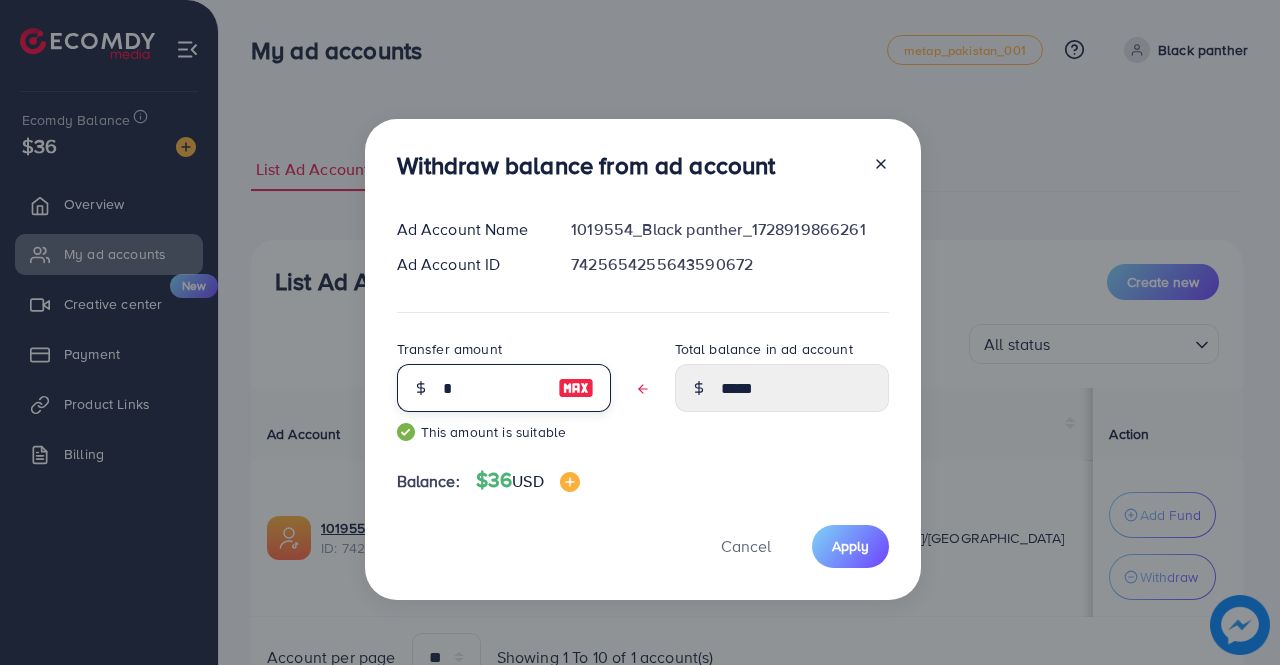 type on "****" 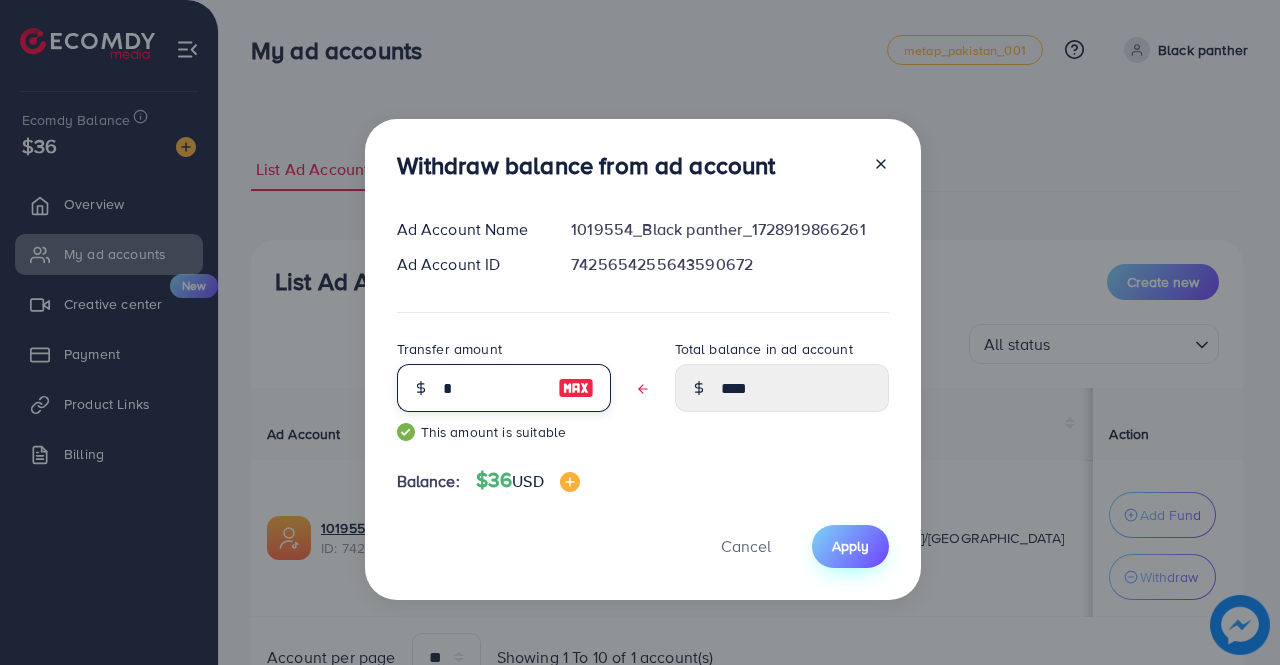 type on "*" 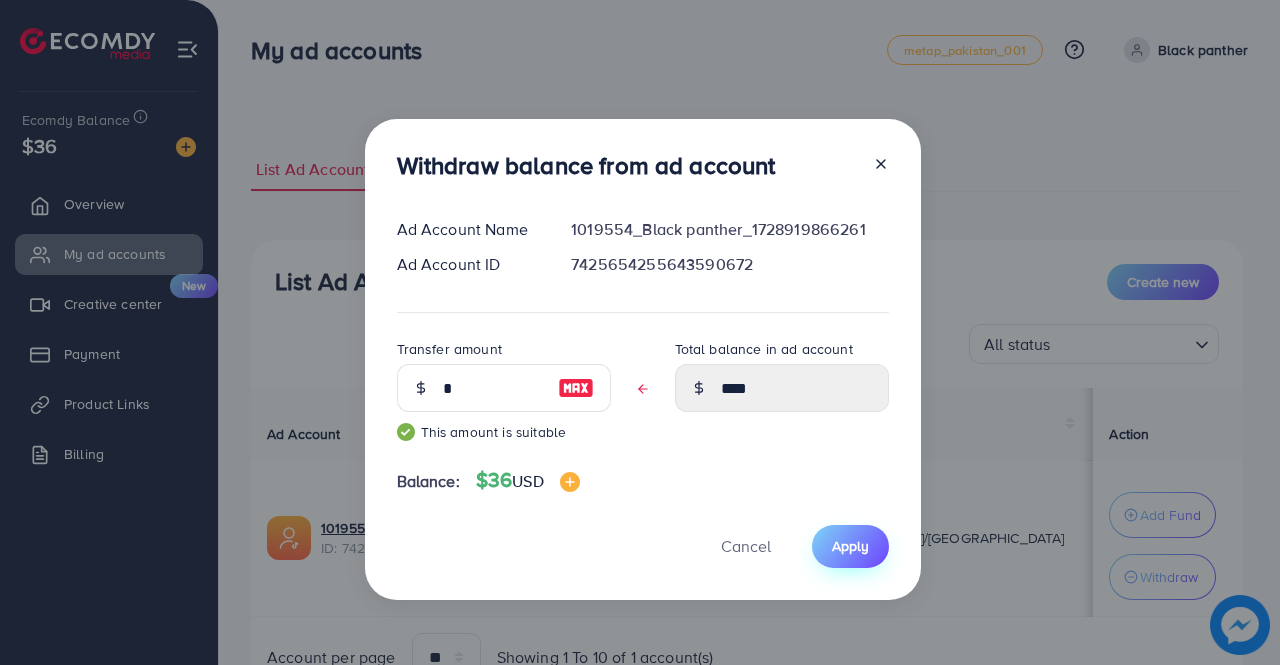 click on "Apply" at bounding box center (850, 546) 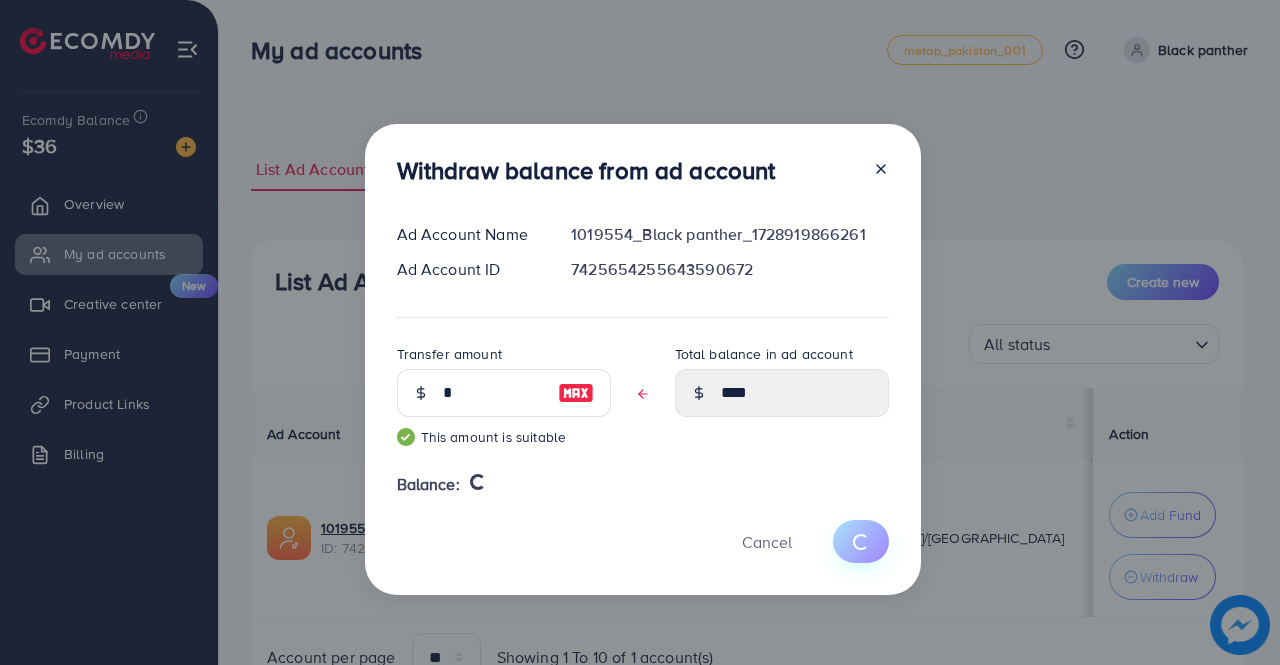 type 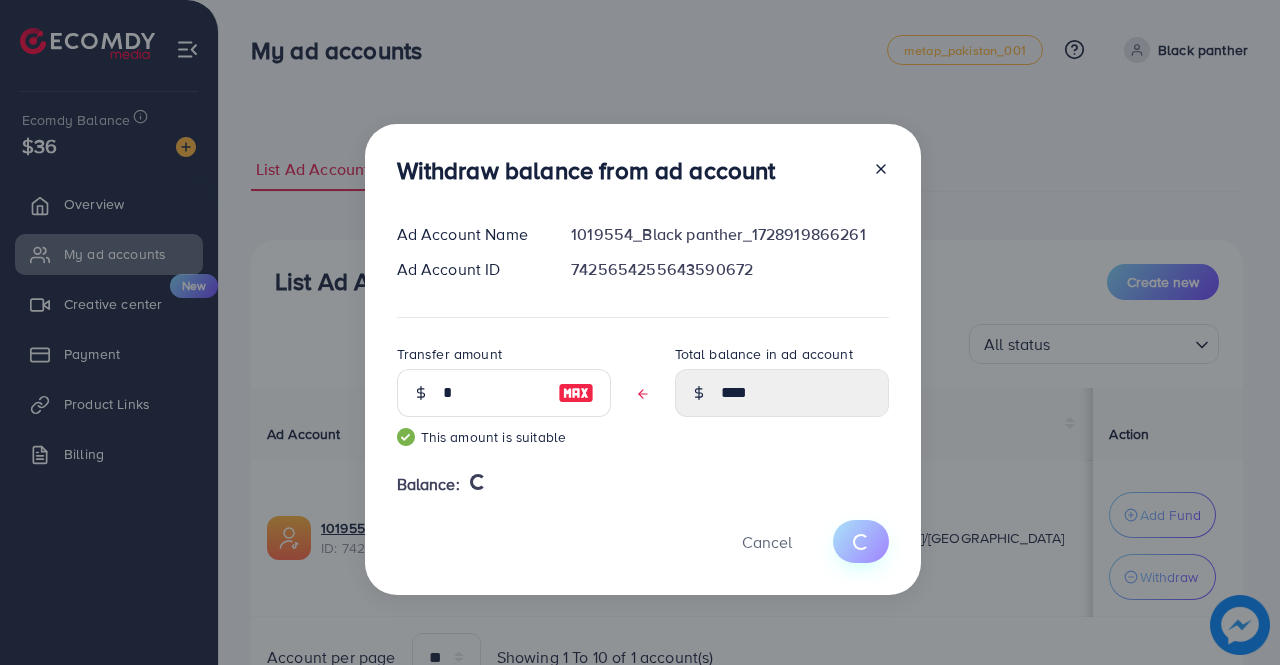 type on "**" 